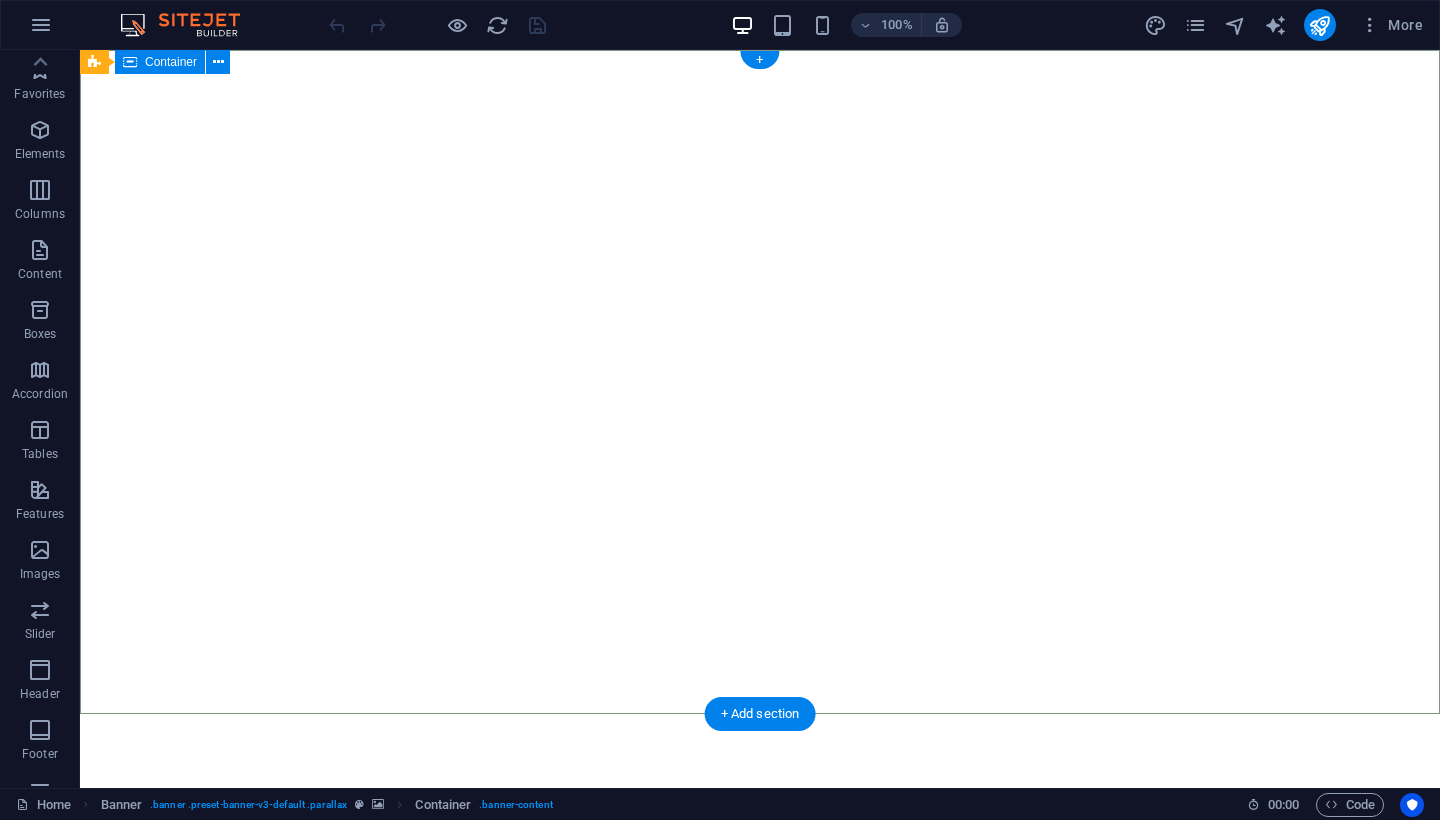 scroll, scrollTop: 0, scrollLeft: 0, axis: both 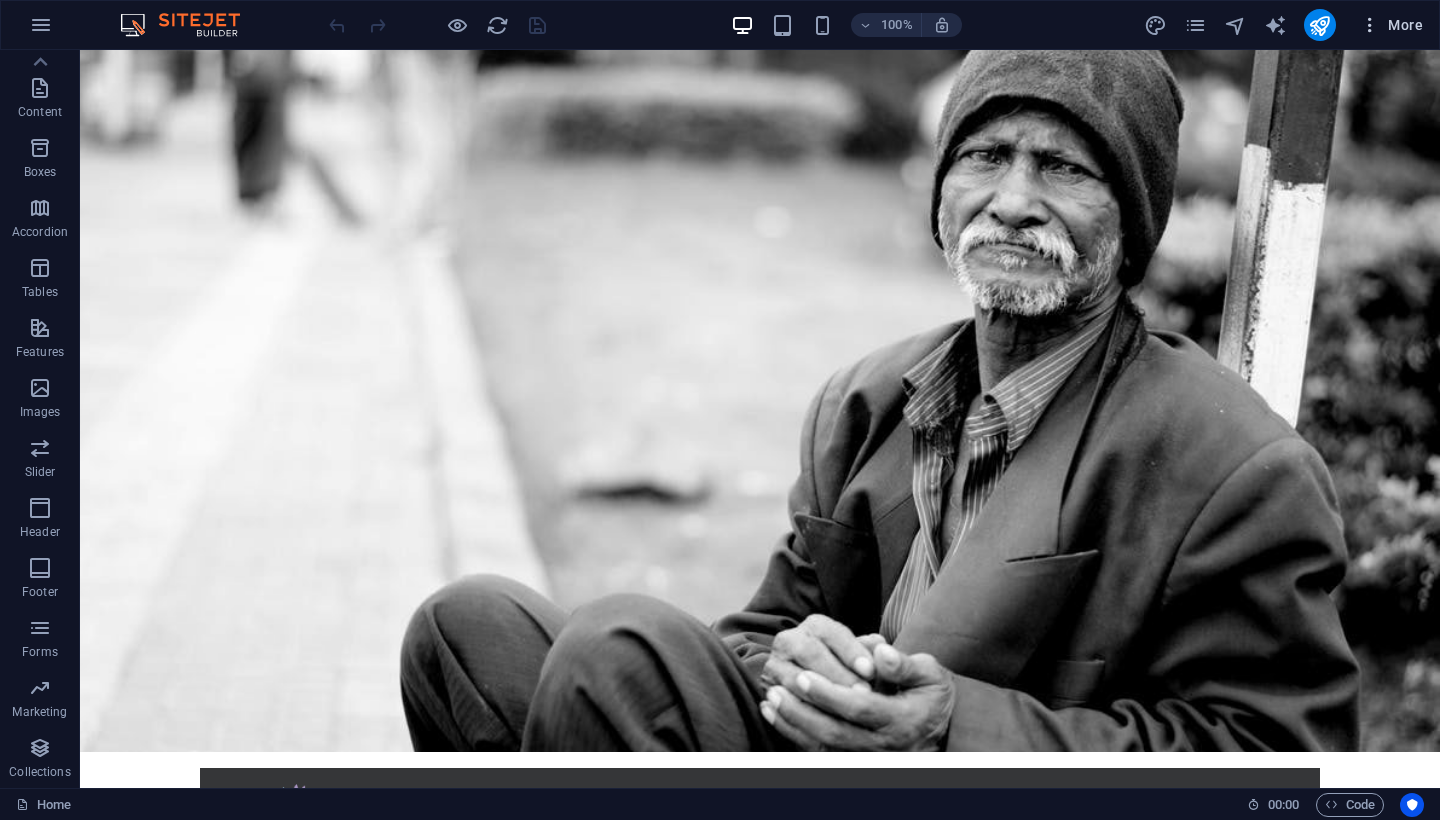 click on "More" at bounding box center [1391, 25] 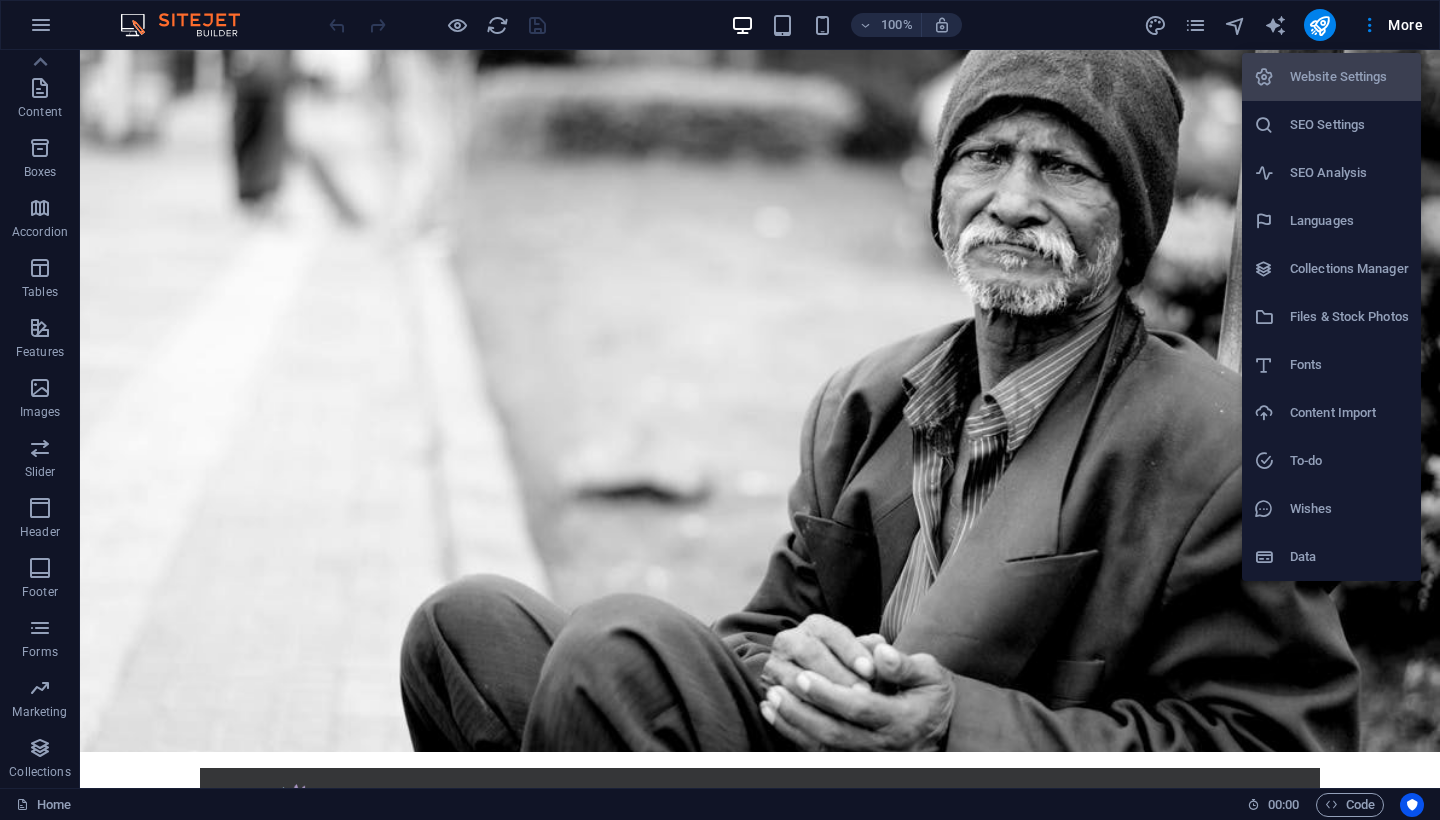 click at bounding box center [720, 410] 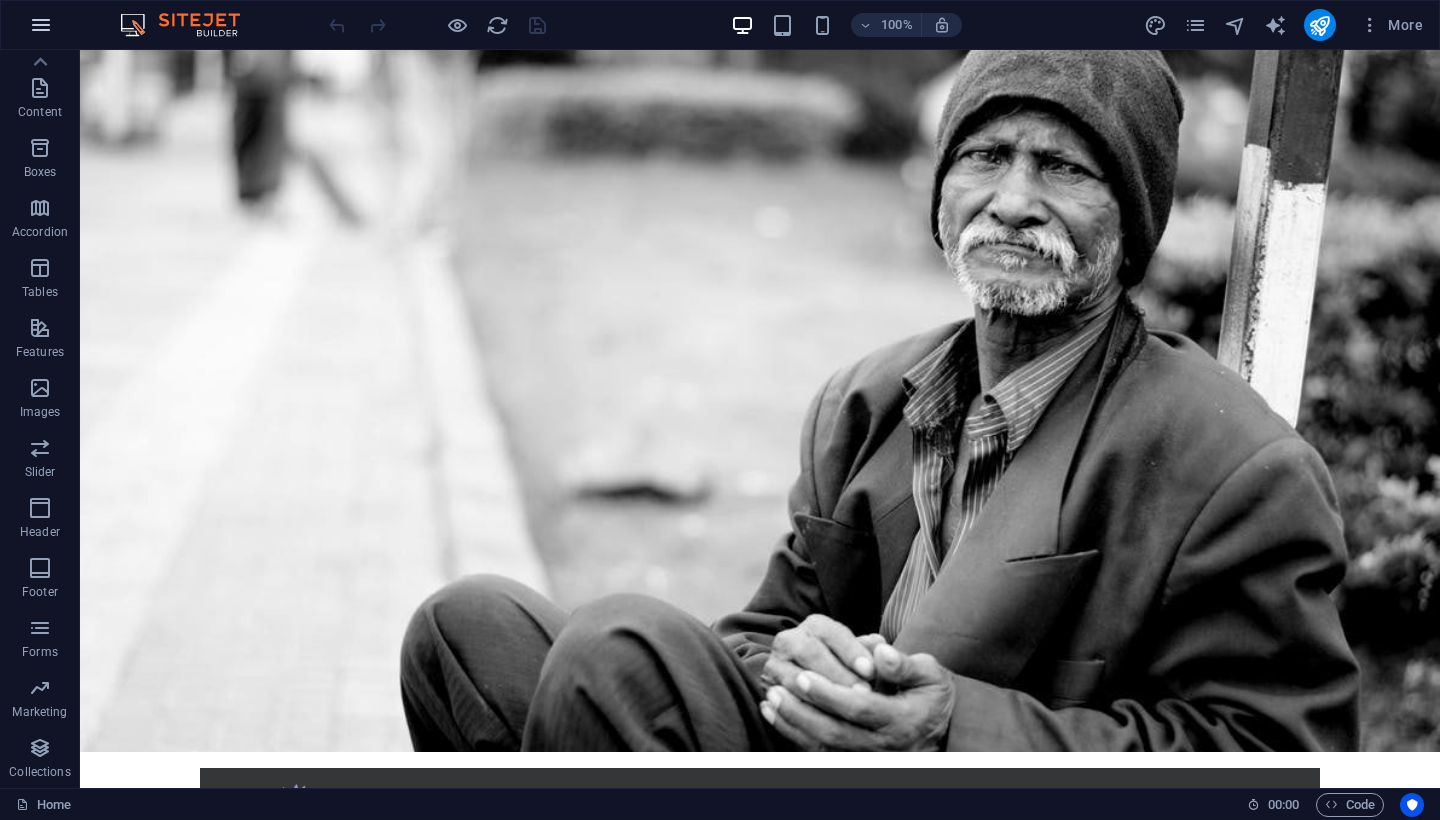 click at bounding box center (41, 25) 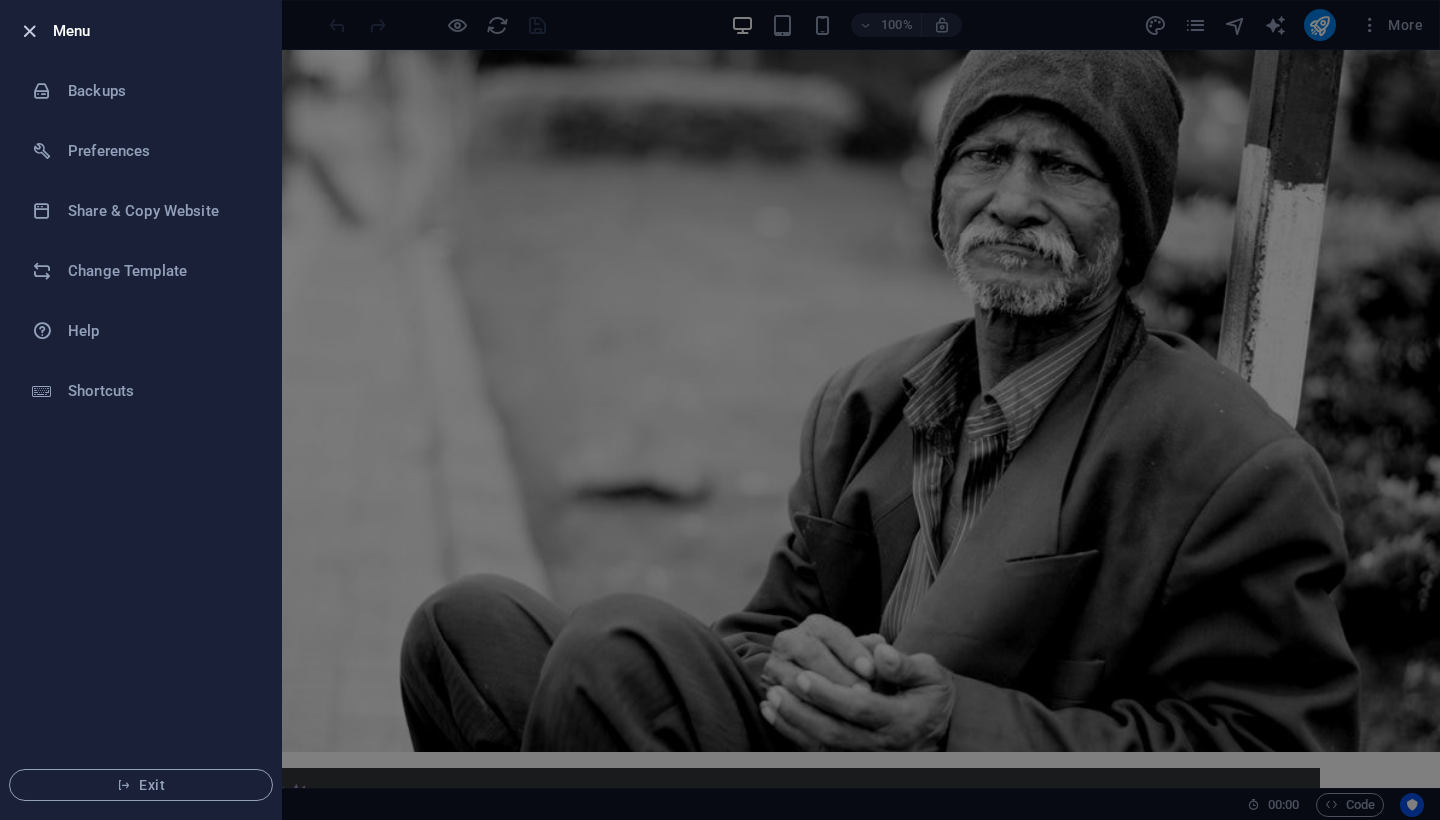 click at bounding box center [29, 31] 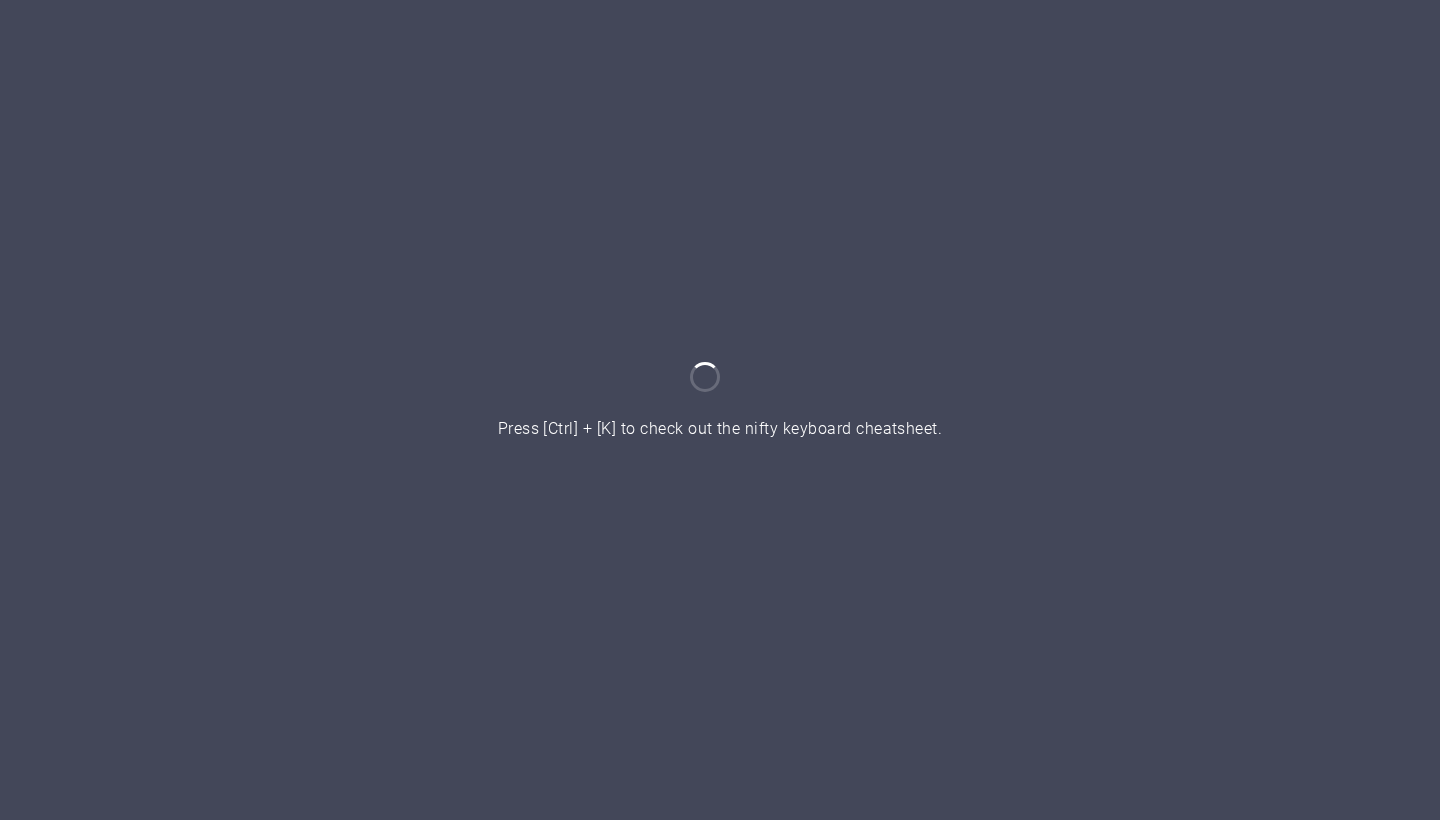 scroll, scrollTop: 0, scrollLeft: 0, axis: both 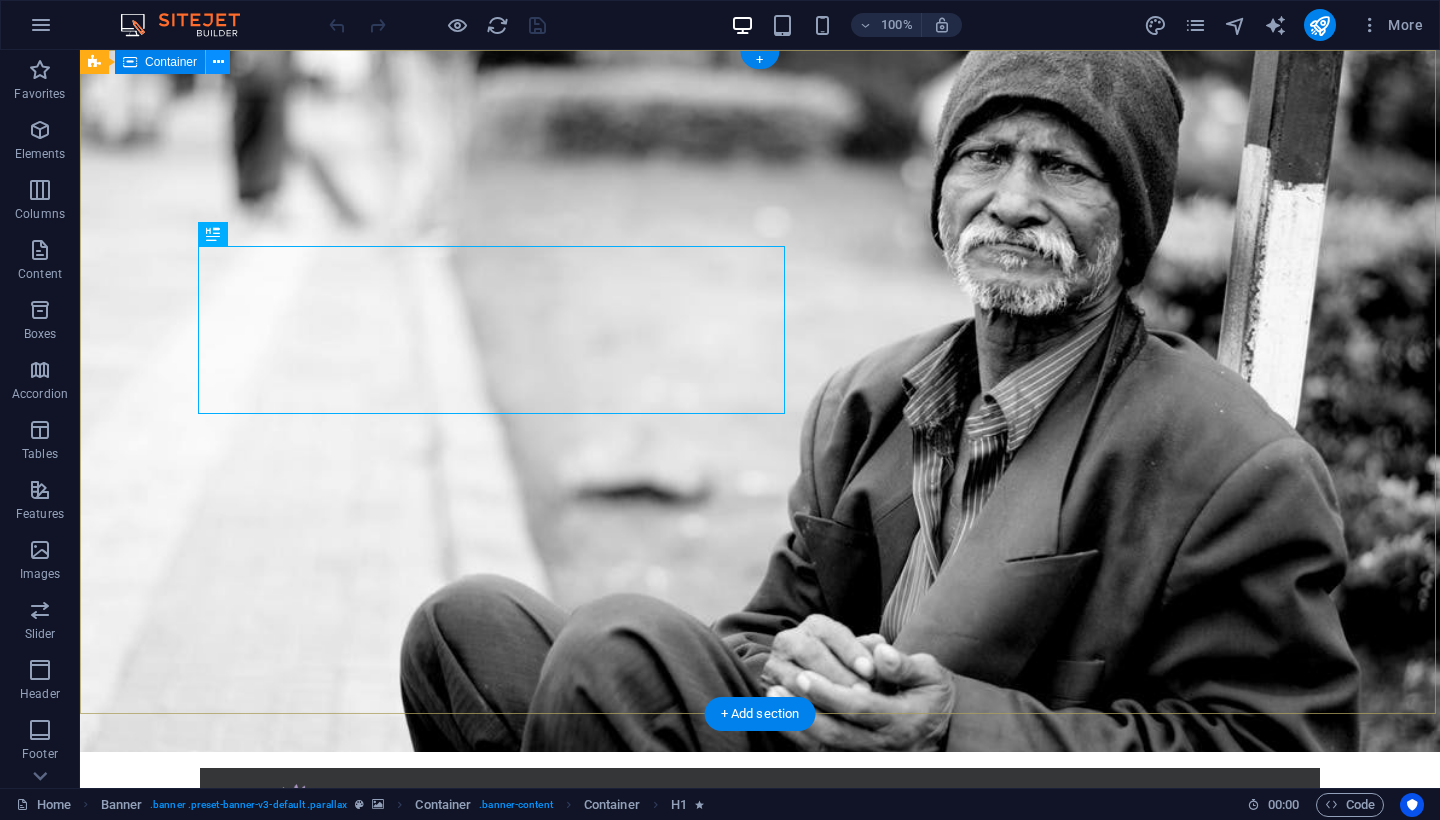 click at bounding box center [218, 62] 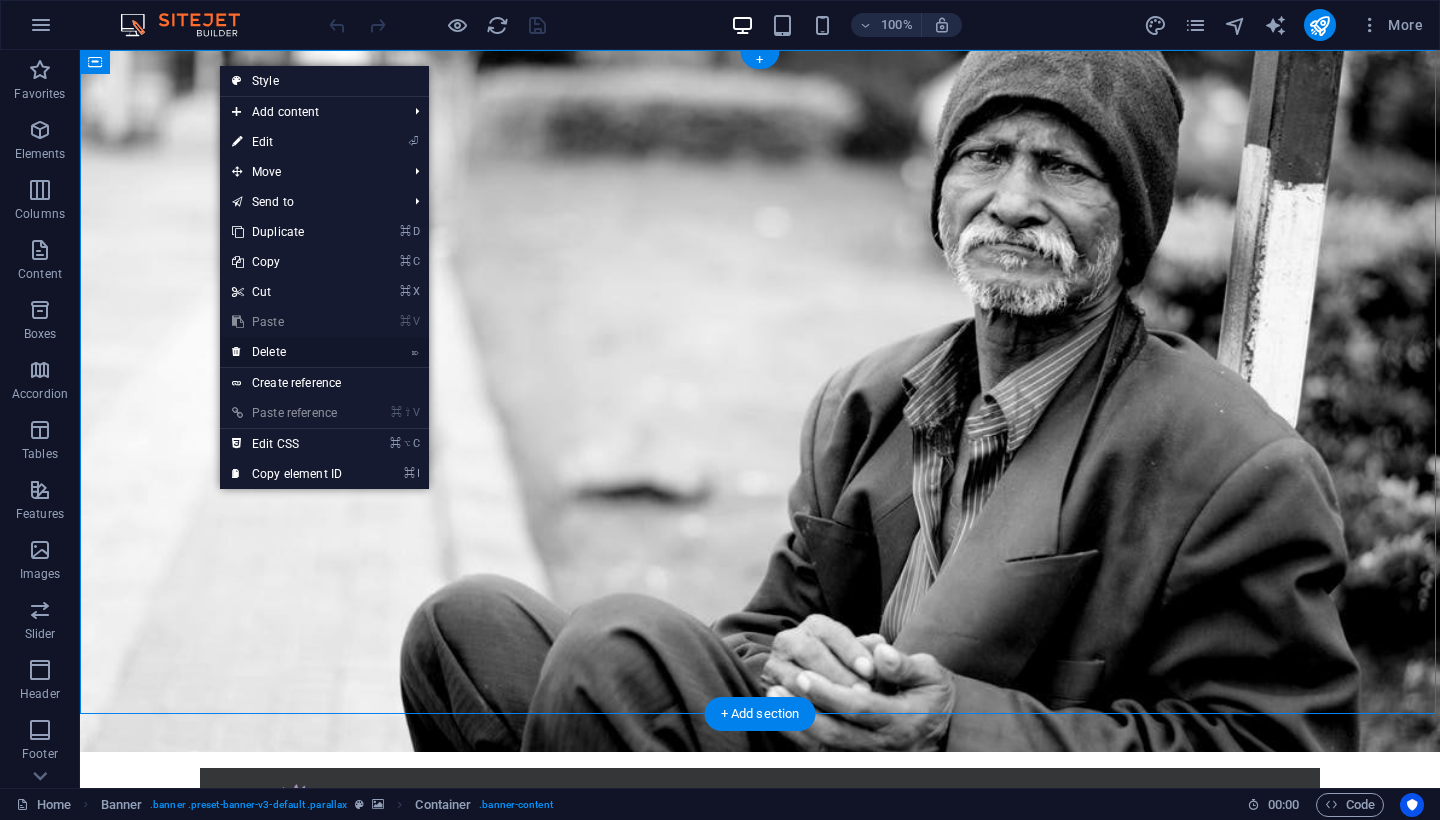 click on "⌦  Delete" at bounding box center (287, 352) 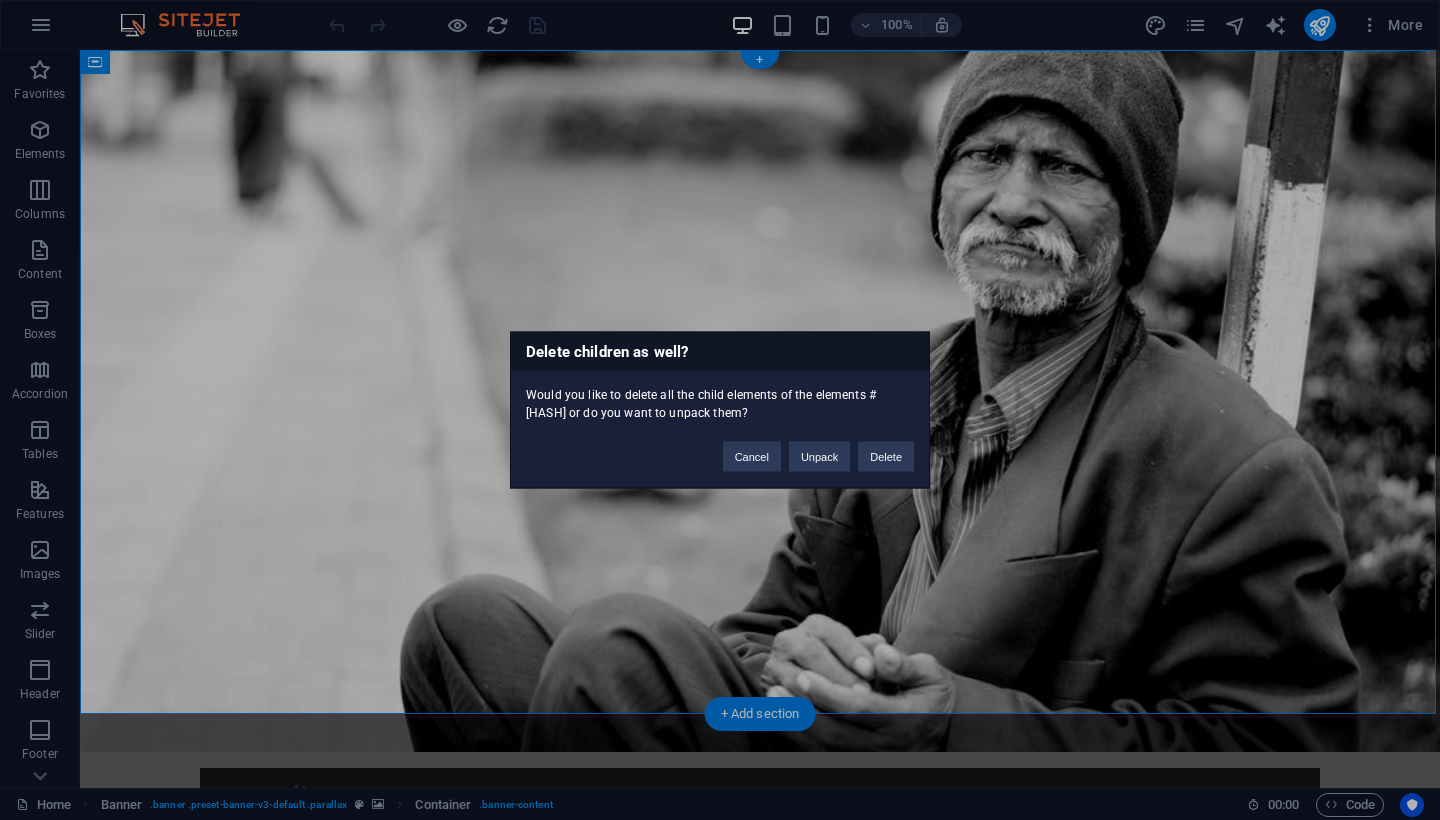 click on "Delete children as well? Would you like to delete all the child elements of the elements #[HASH] or do you want to unpack them? Cancel Unpack Delete" at bounding box center [720, 410] 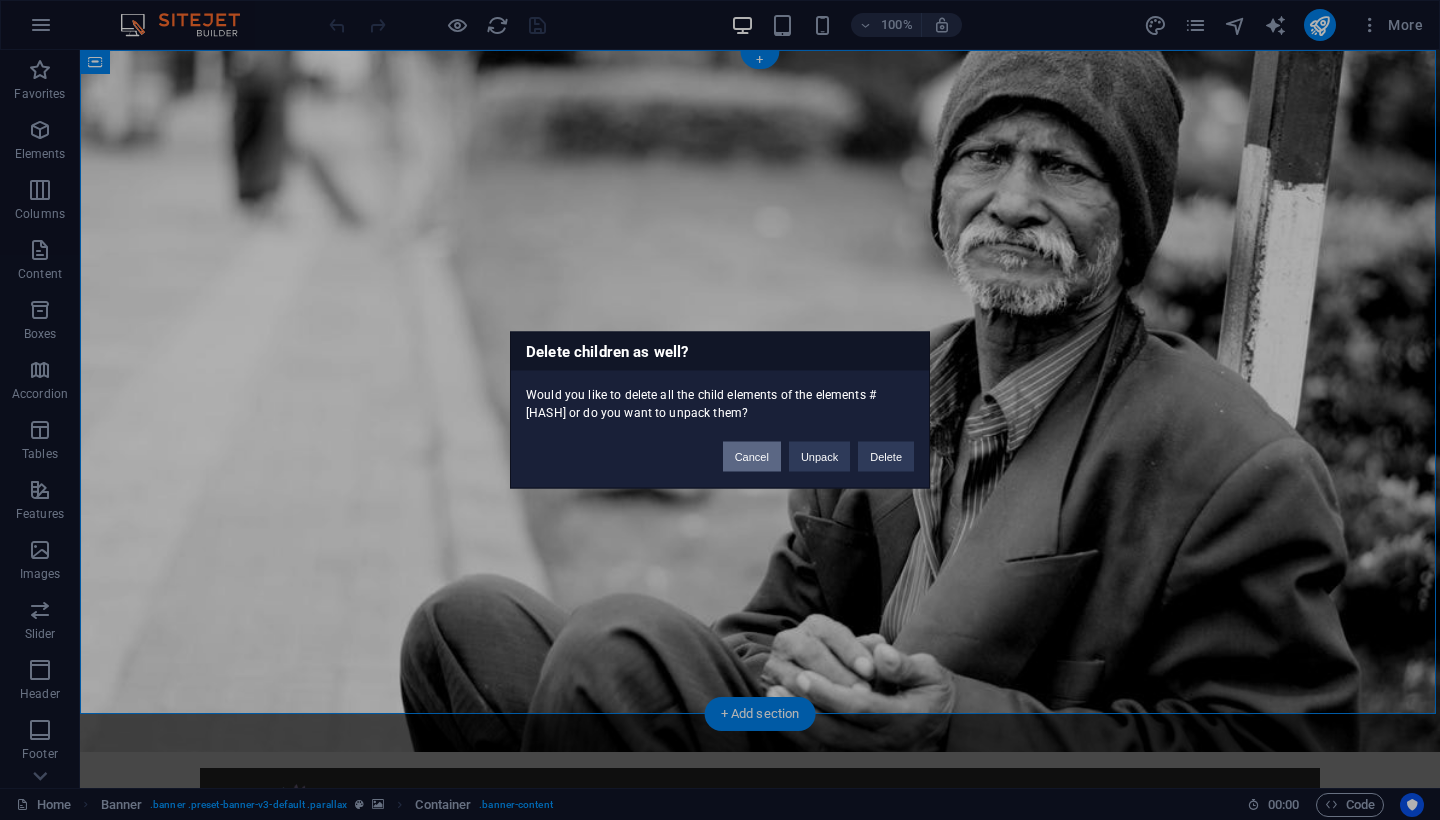 click on "Cancel" at bounding box center [752, 457] 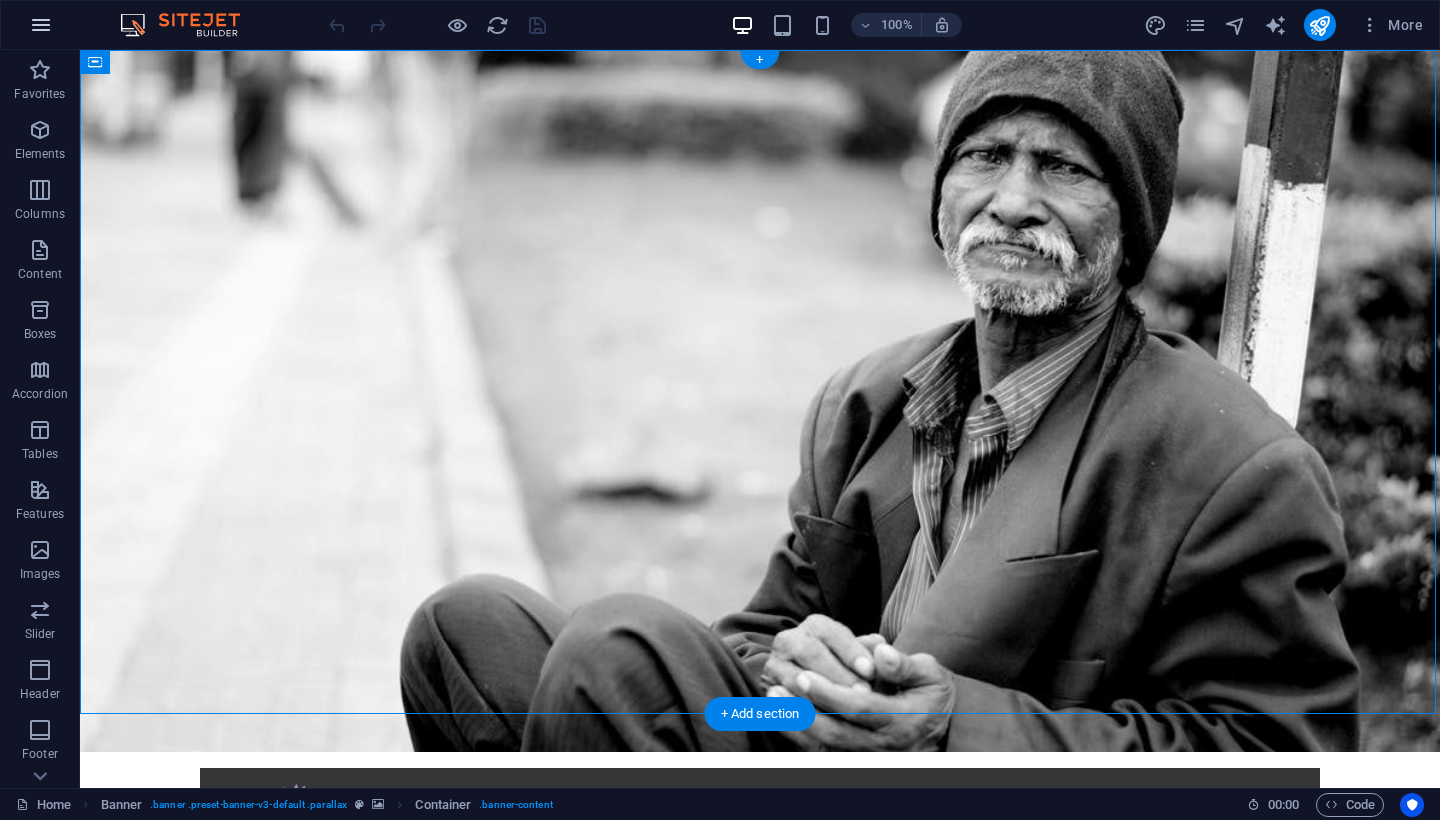 click at bounding box center [41, 25] 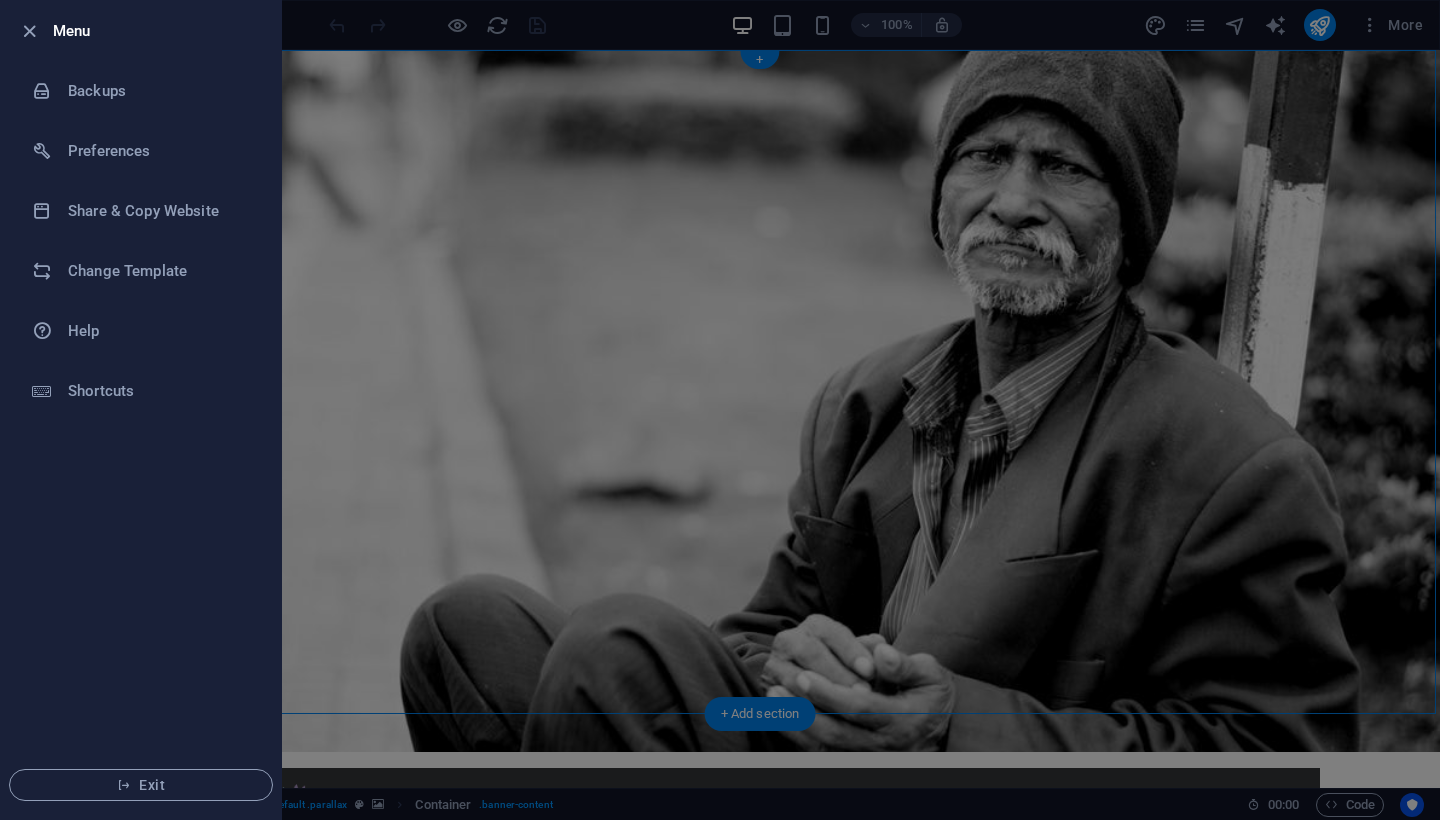 click at bounding box center [720, 410] 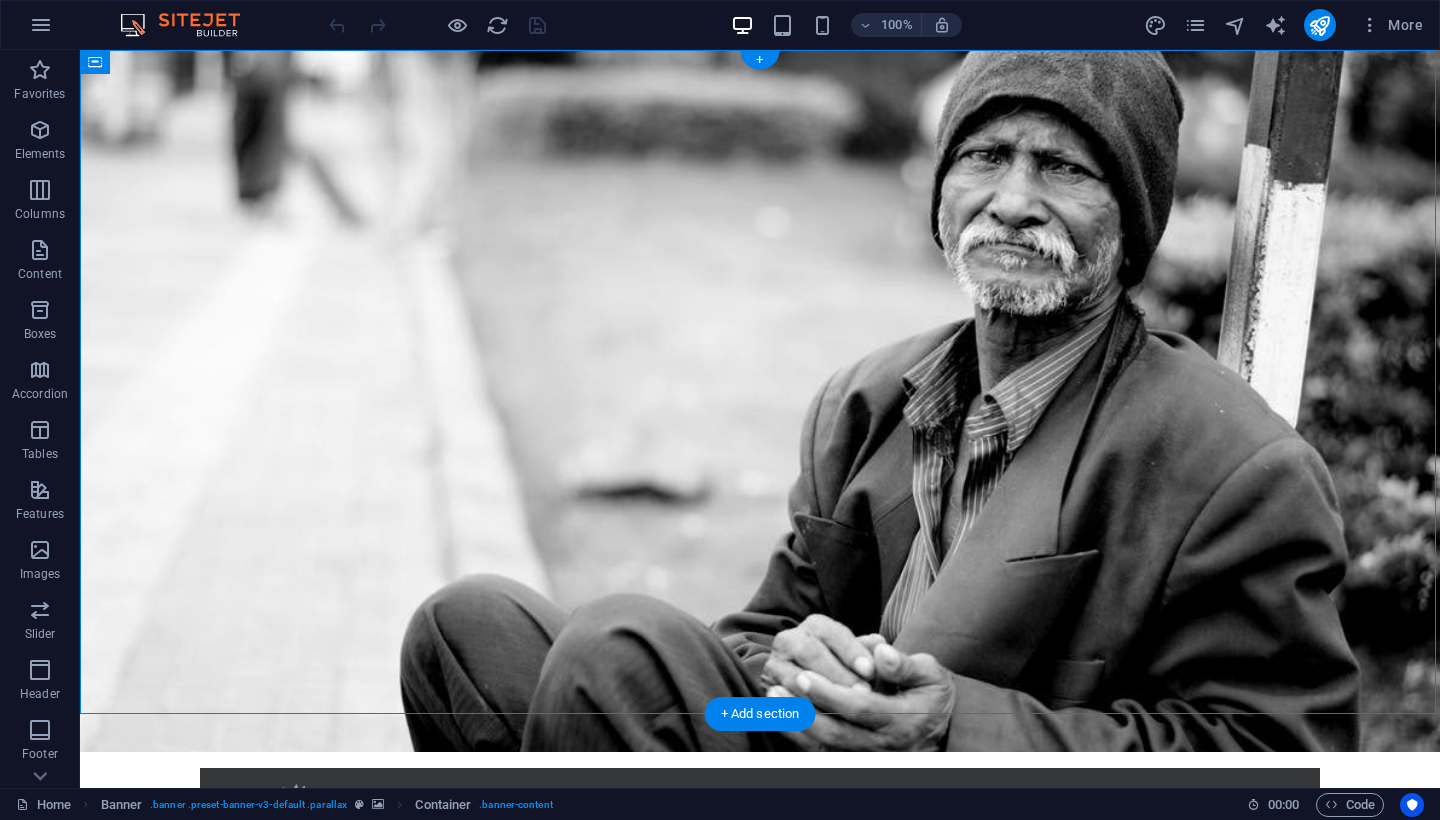 click at bounding box center [190, 25] 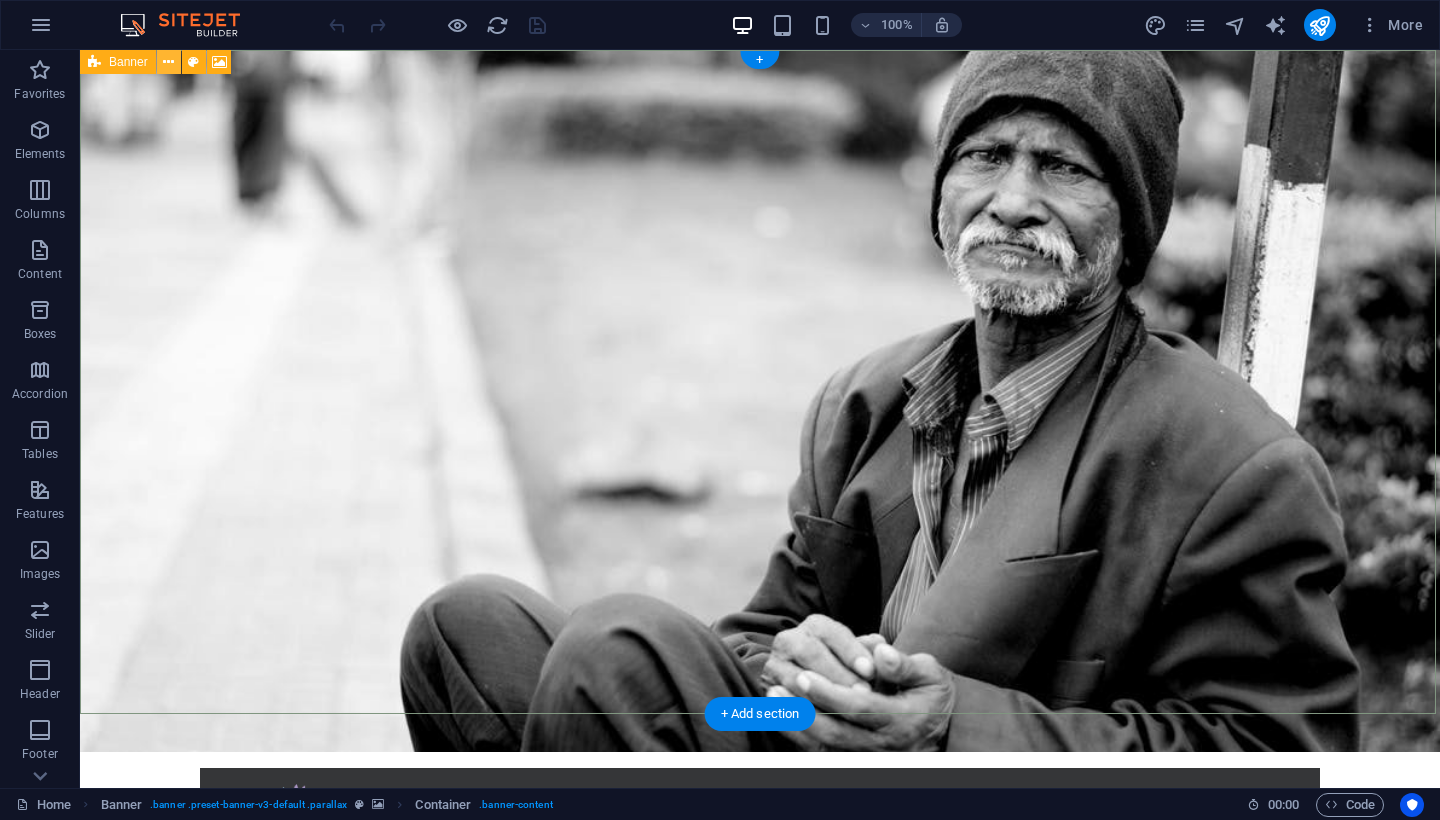 click at bounding box center (168, 62) 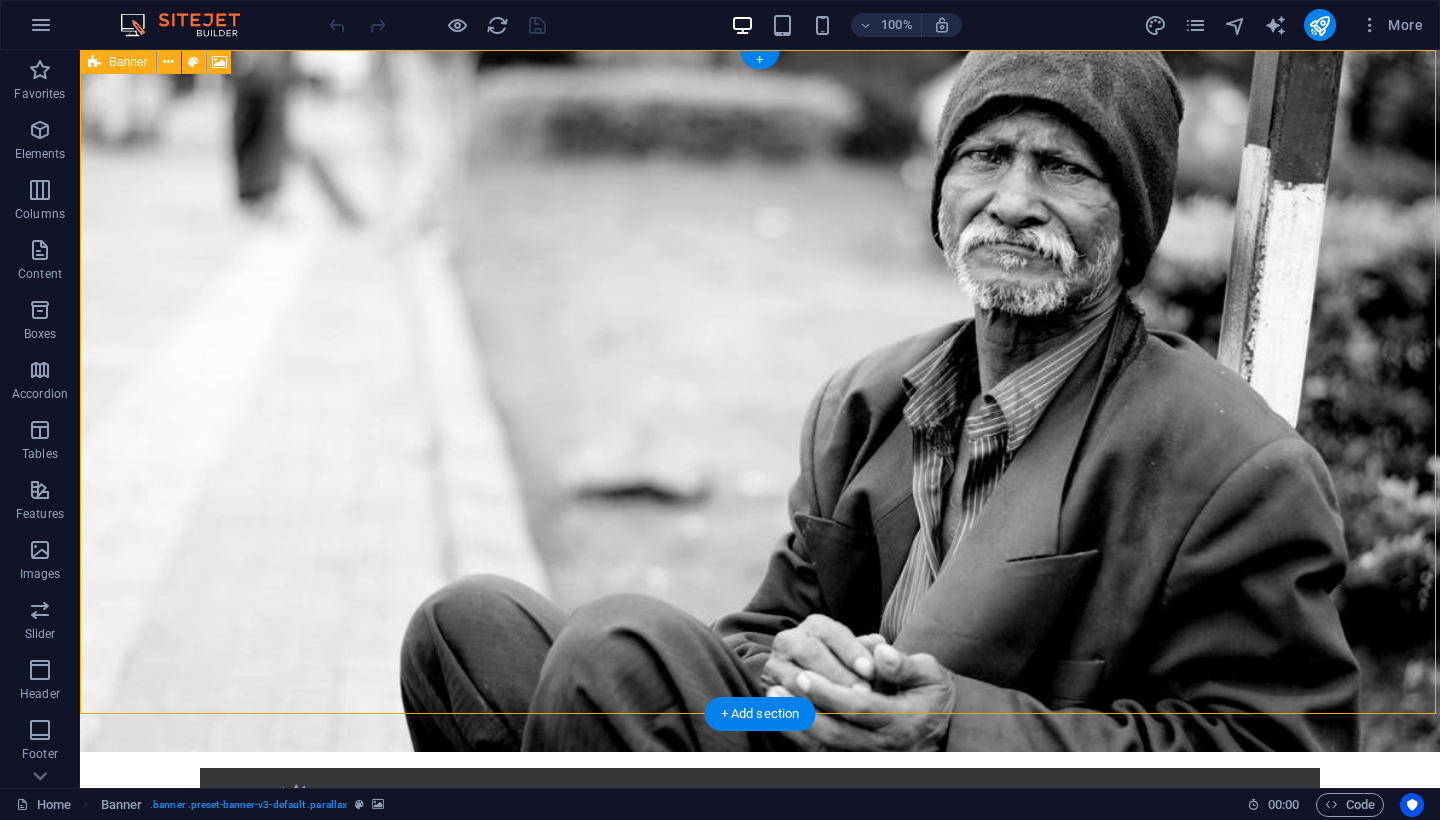 click at bounding box center [94, 62] 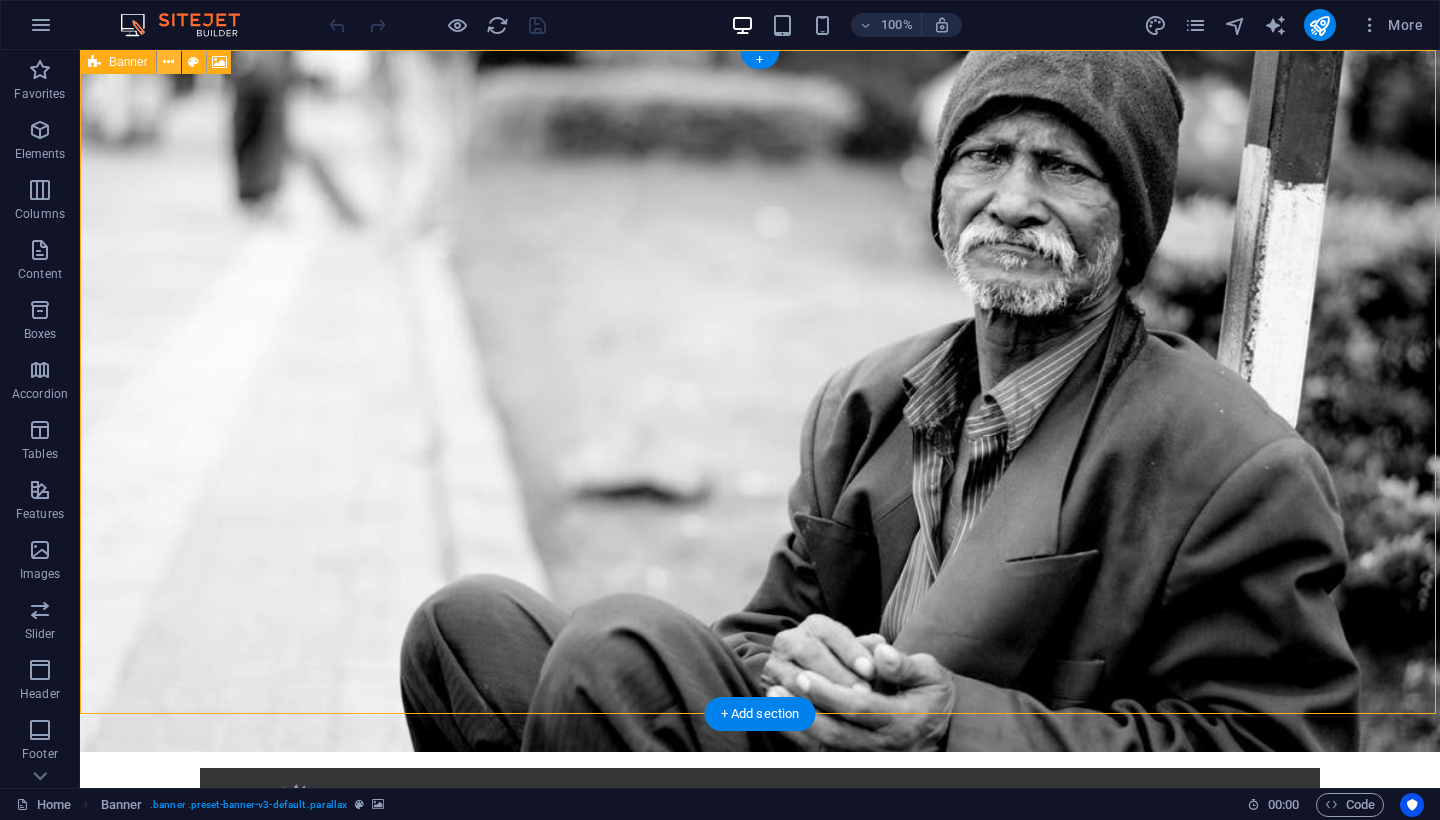 click at bounding box center (168, 62) 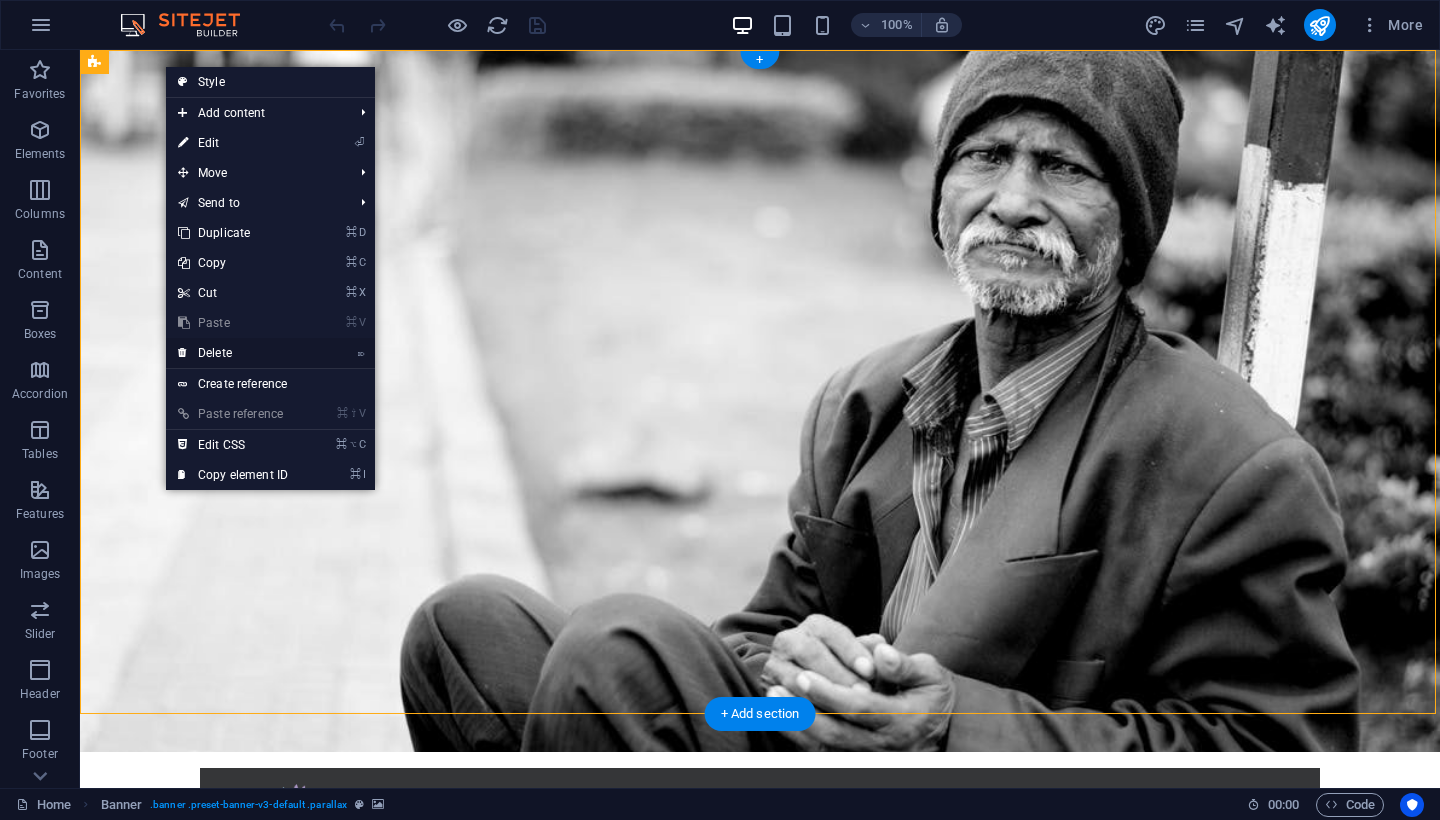 click on "⌦  Delete" at bounding box center (233, 353) 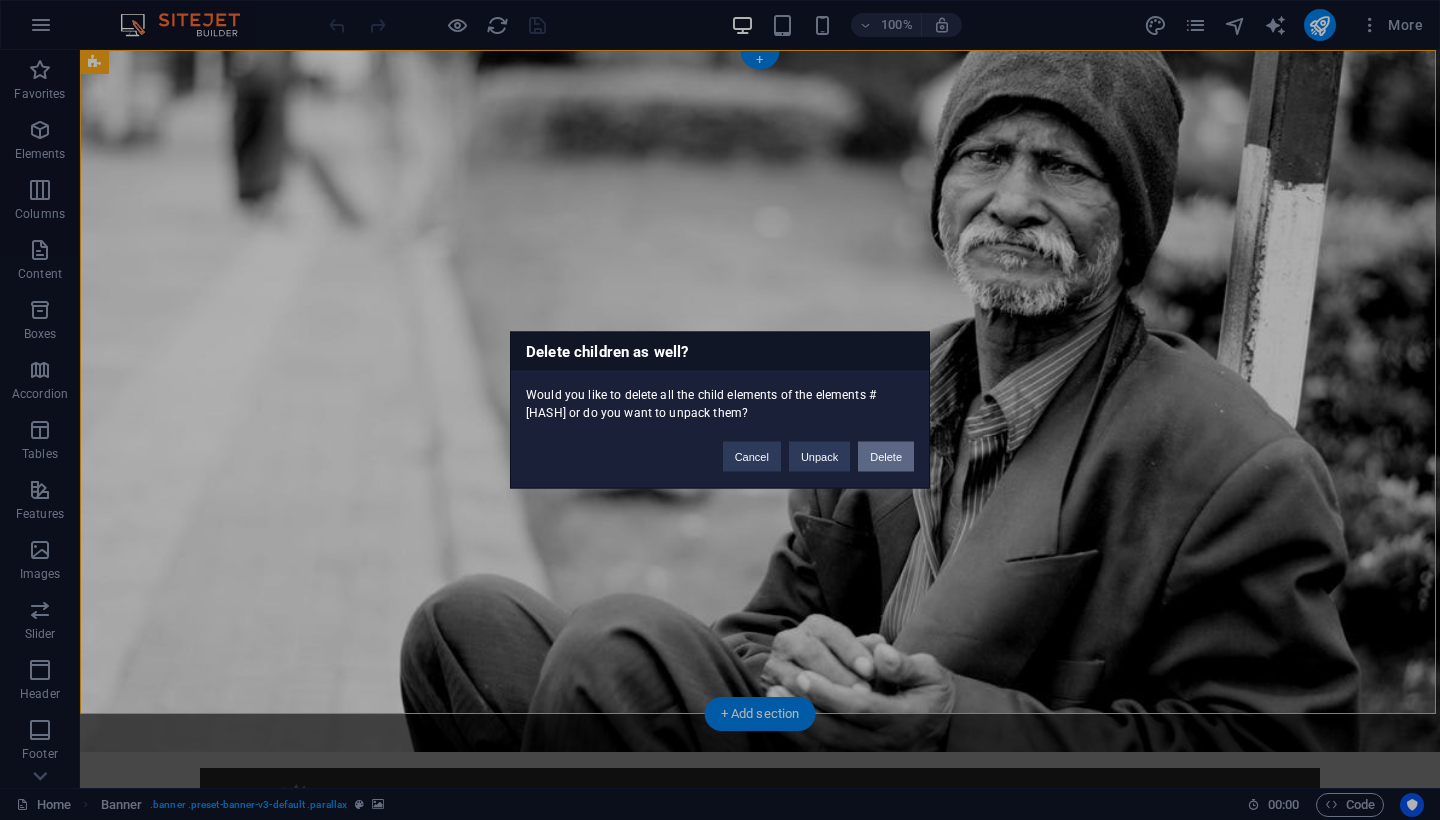 click on "Delete" at bounding box center [886, 457] 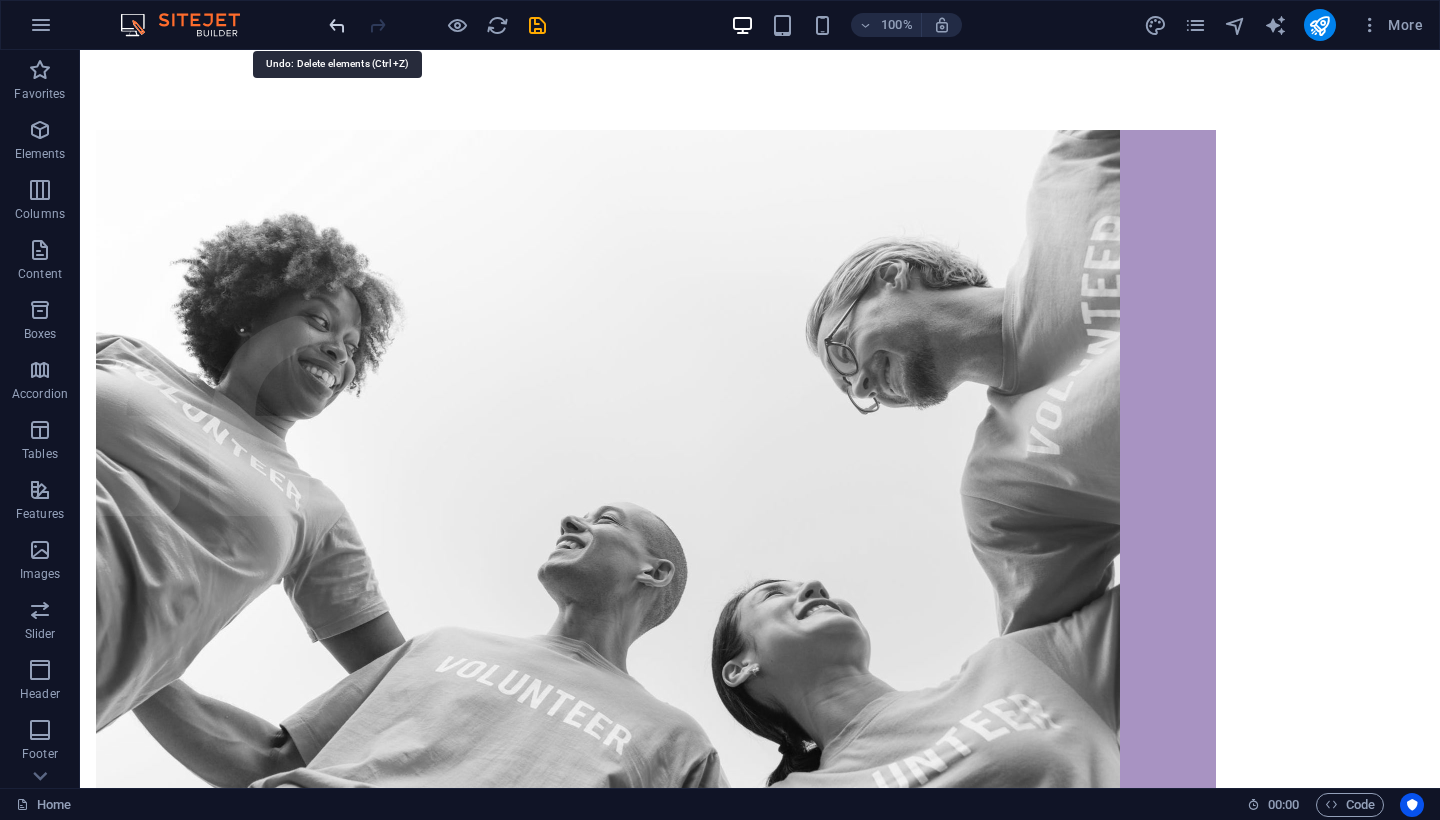 click at bounding box center (337, 25) 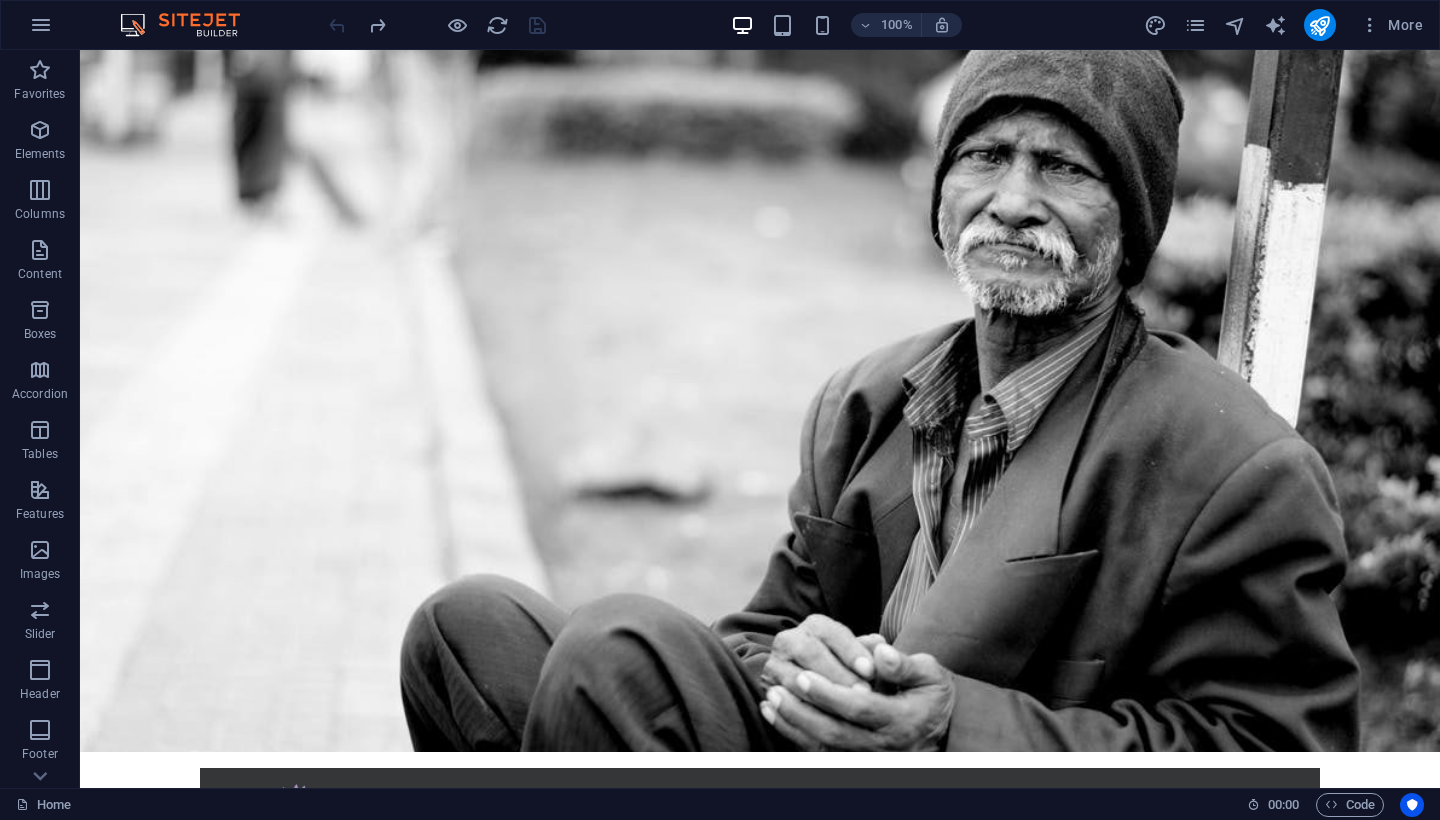 click at bounding box center (190, 25) 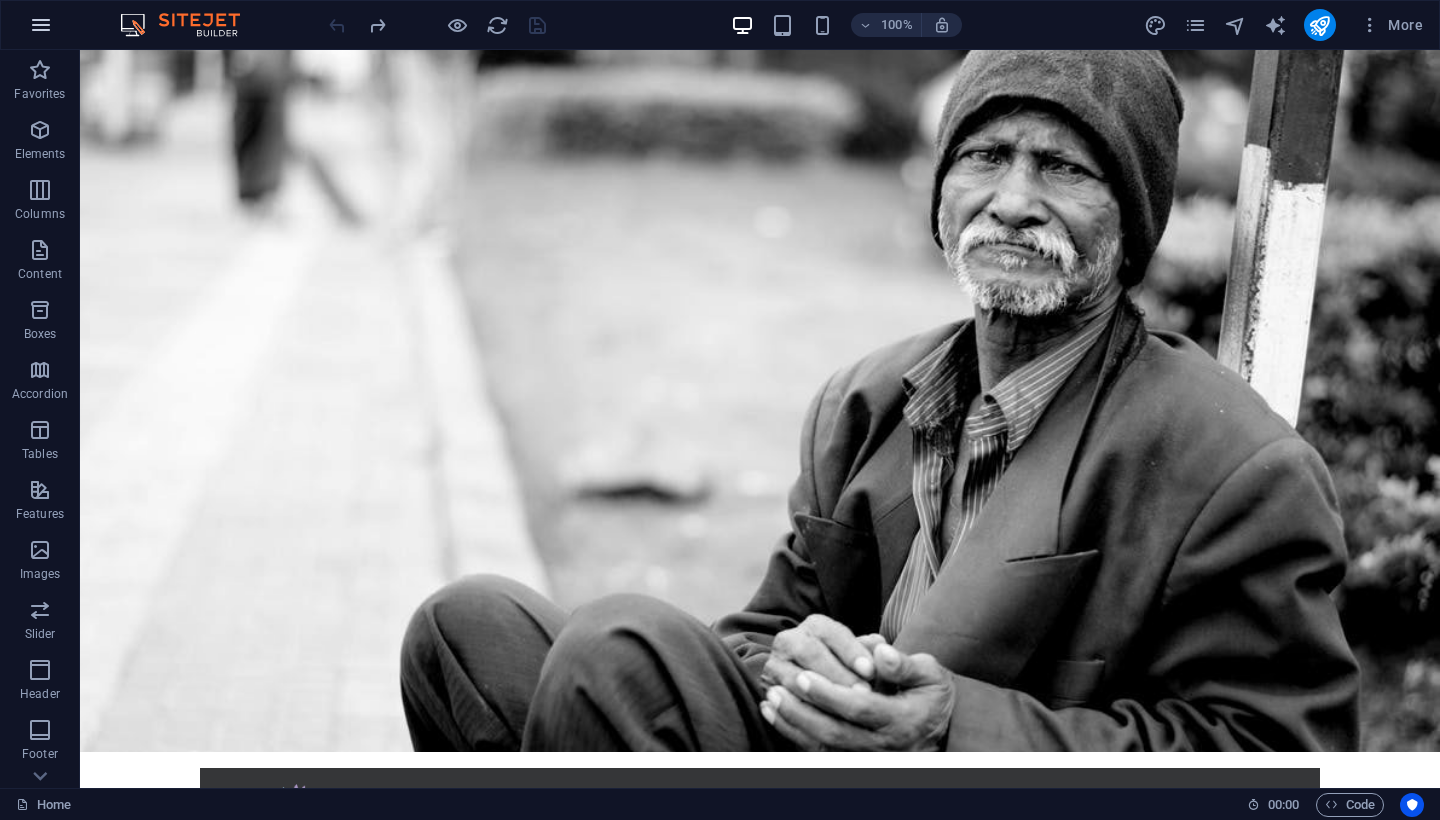 click at bounding box center [41, 25] 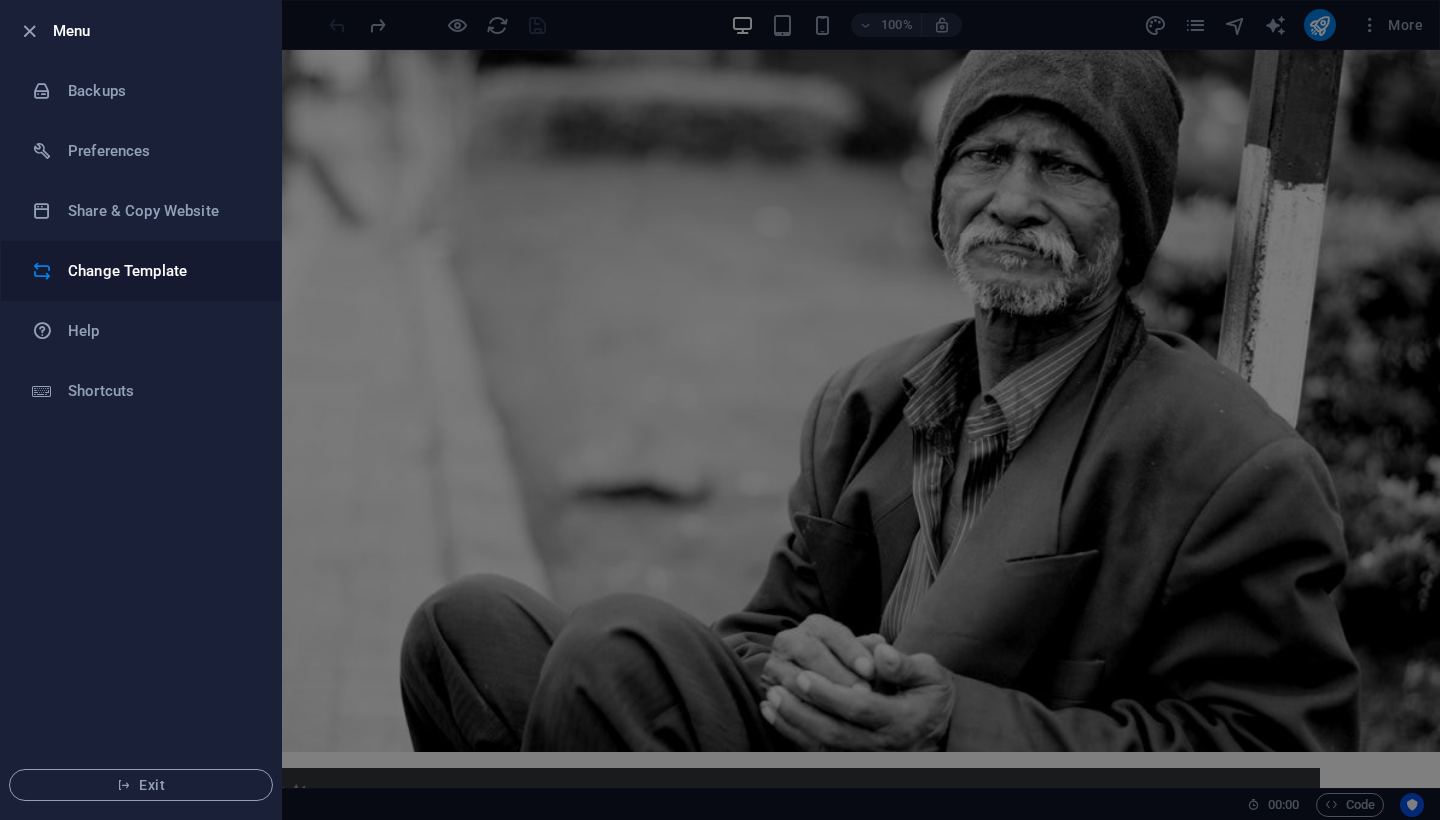 click on "Change Template" at bounding box center [160, 271] 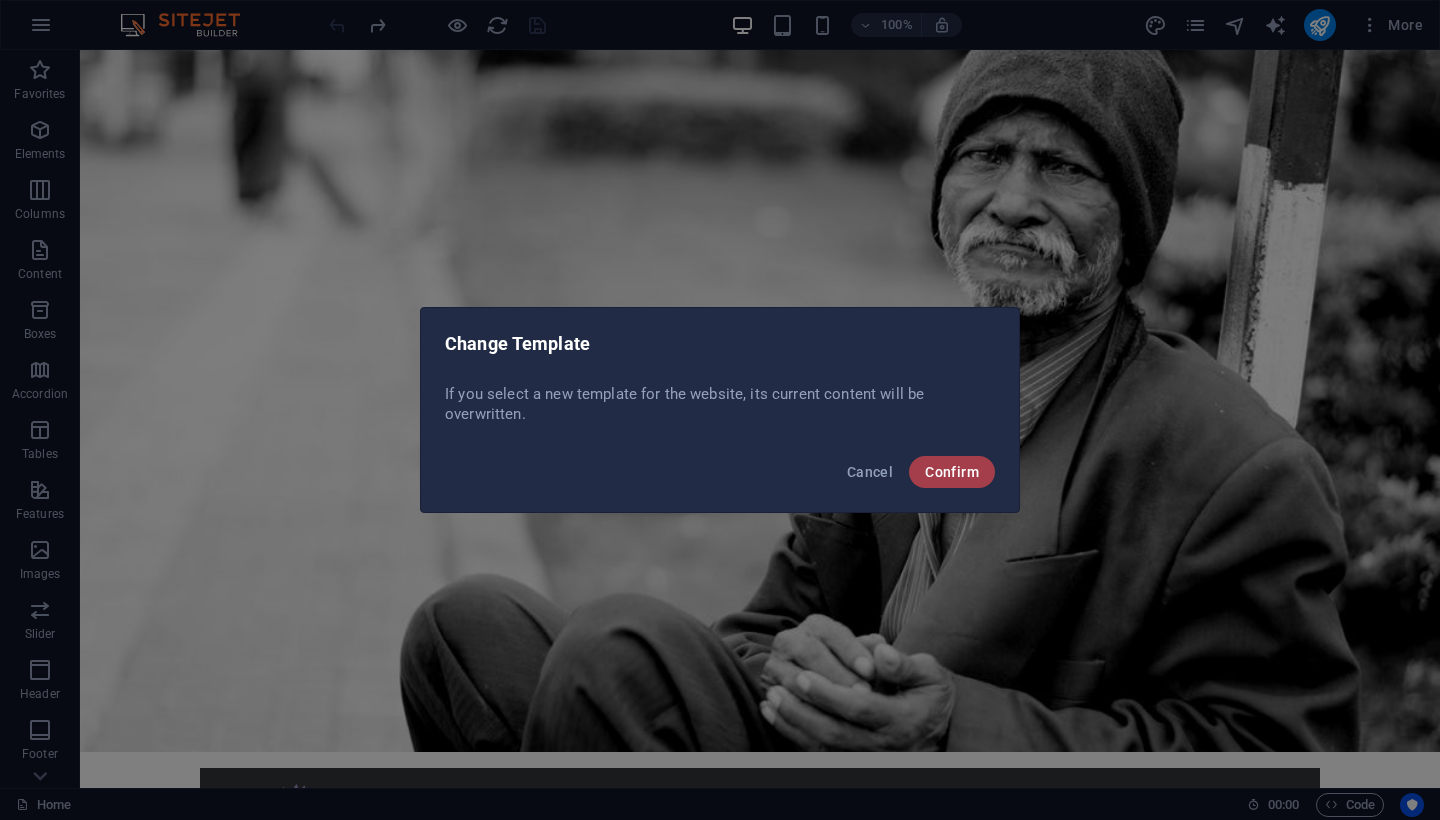 click on "Confirm" at bounding box center (952, 472) 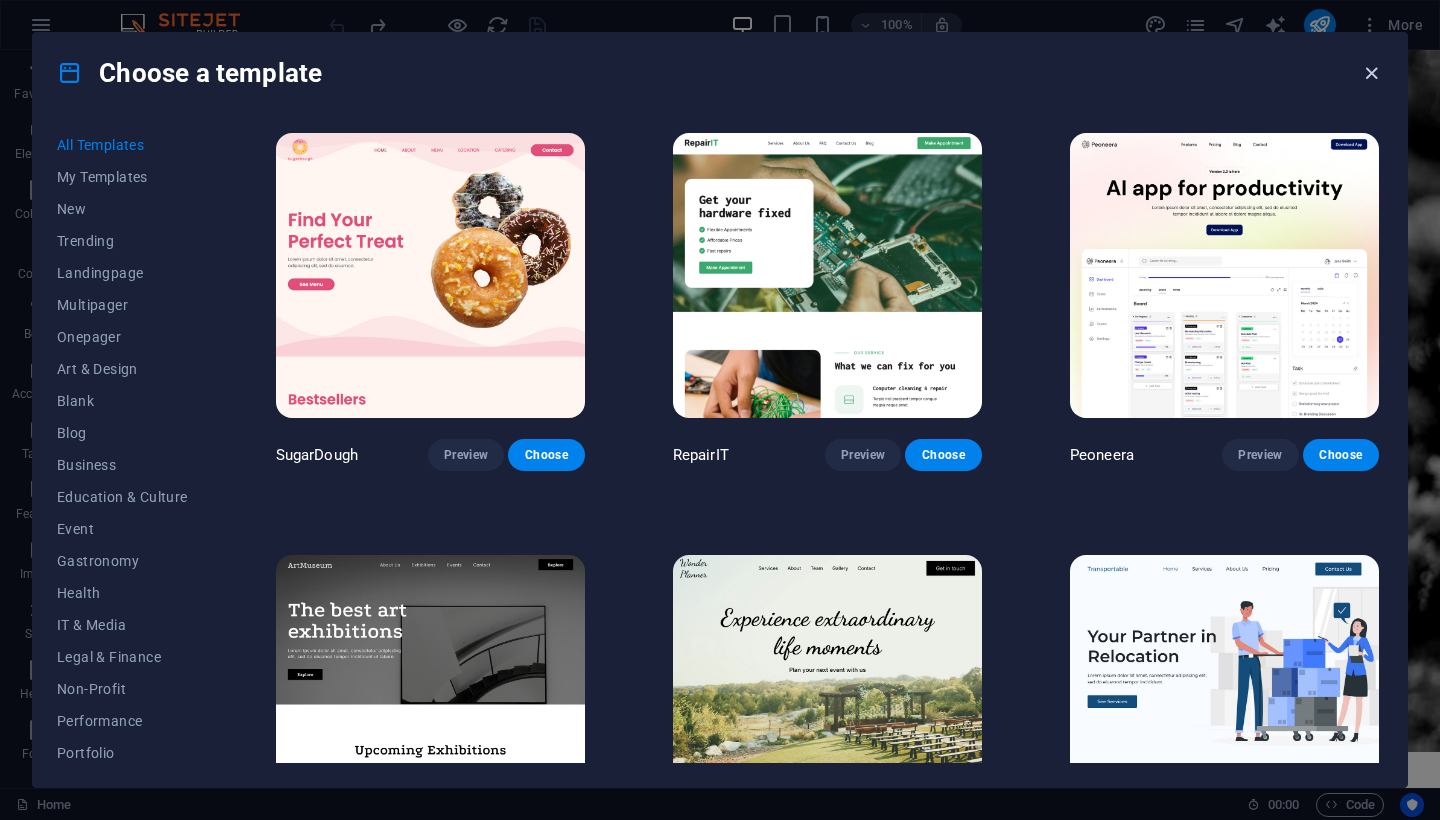 click at bounding box center (1371, 73) 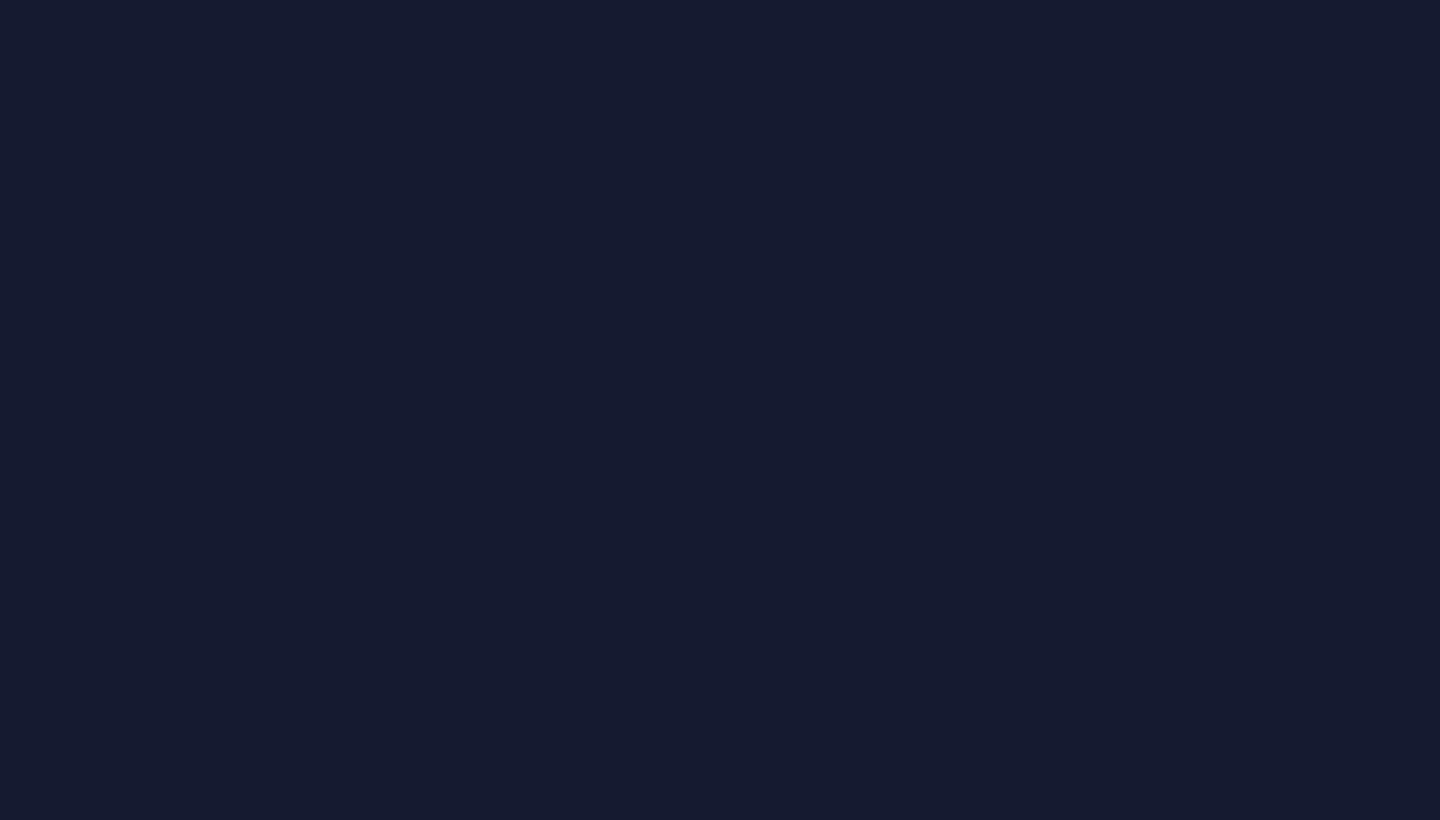 scroll, scrollTop: 0, scrollLeft: 0, axis: both 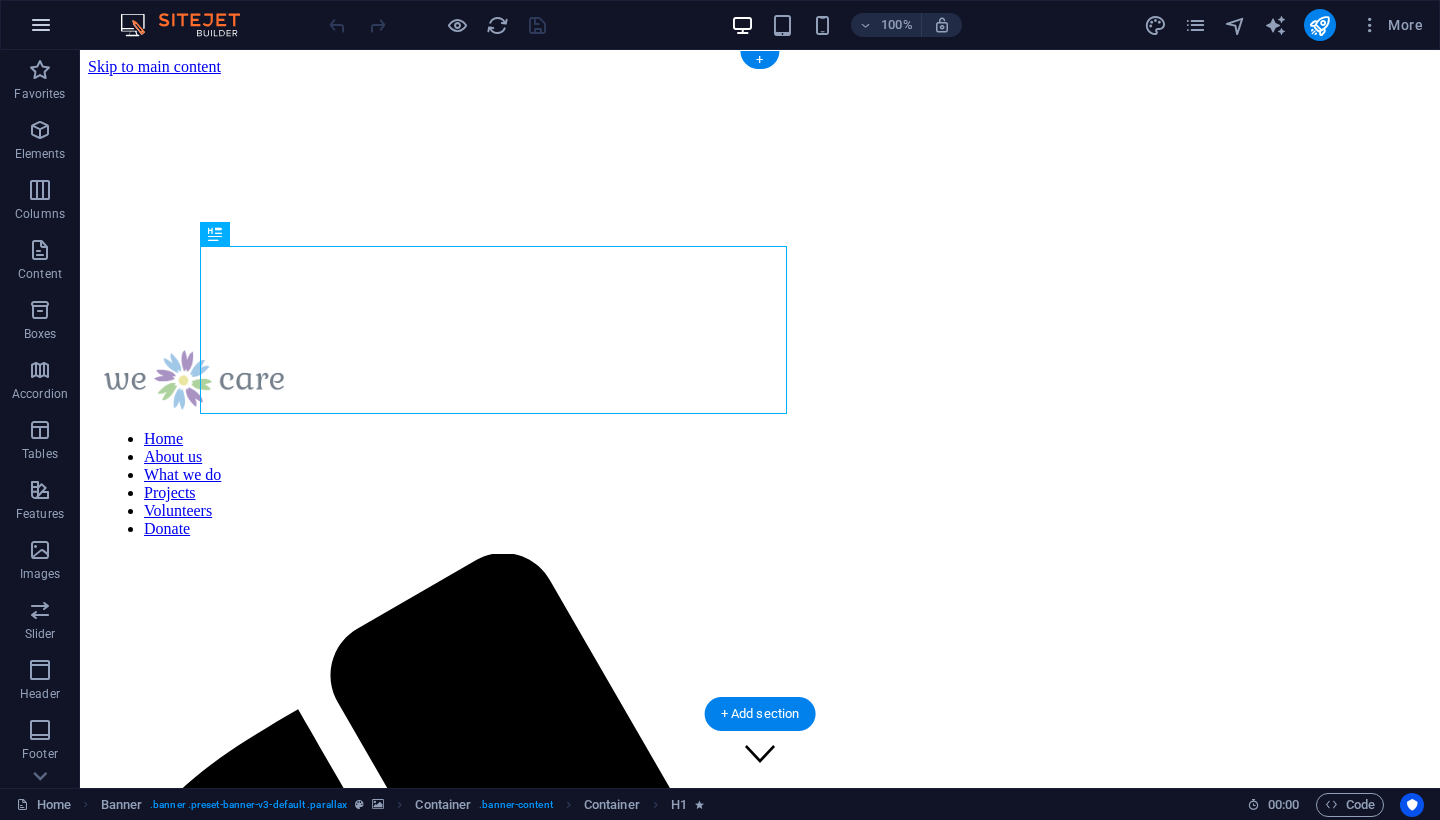 click at bounding box center (41, 25) 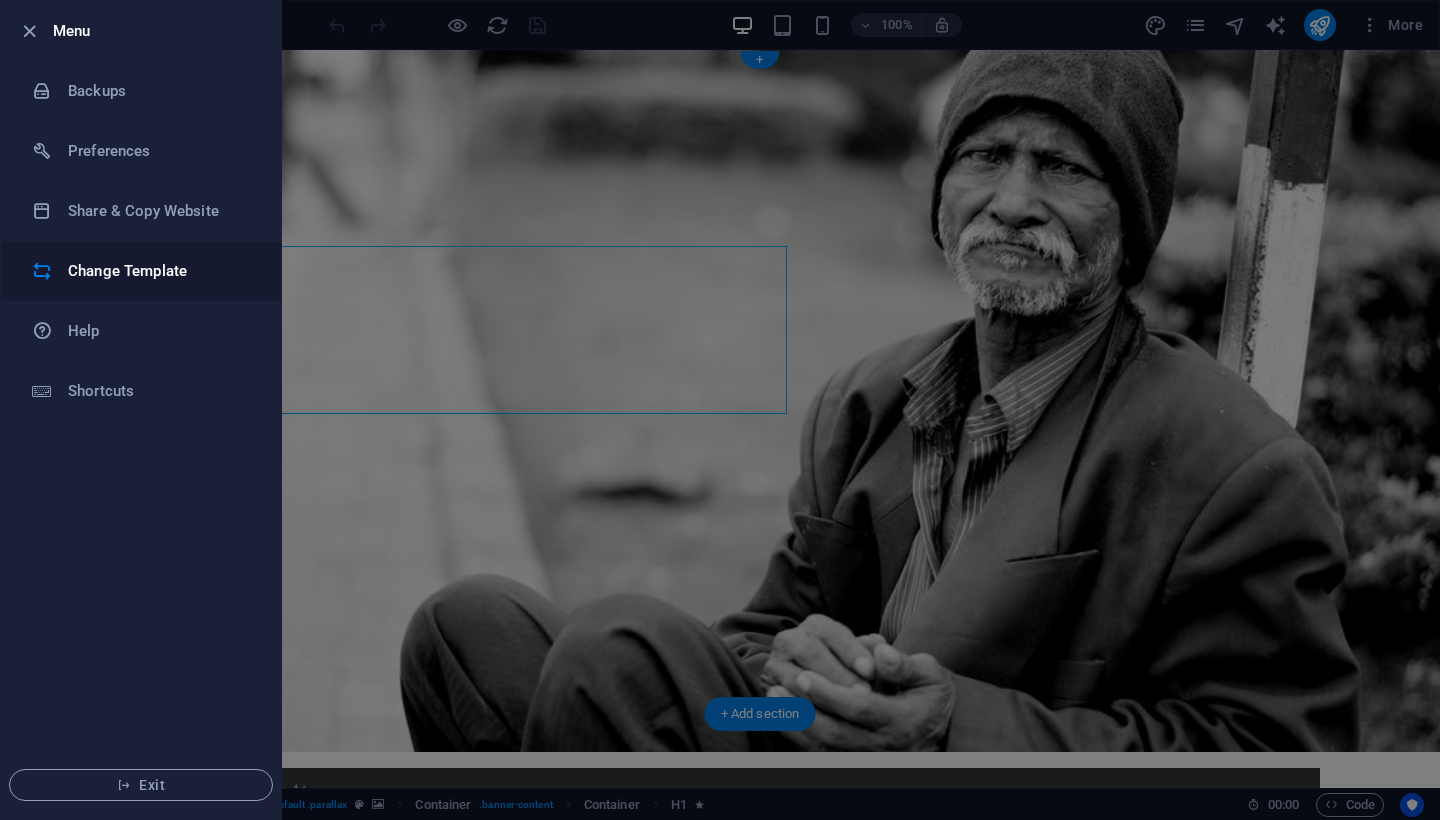 click on "Change Template" at bounding box center [160, 271] 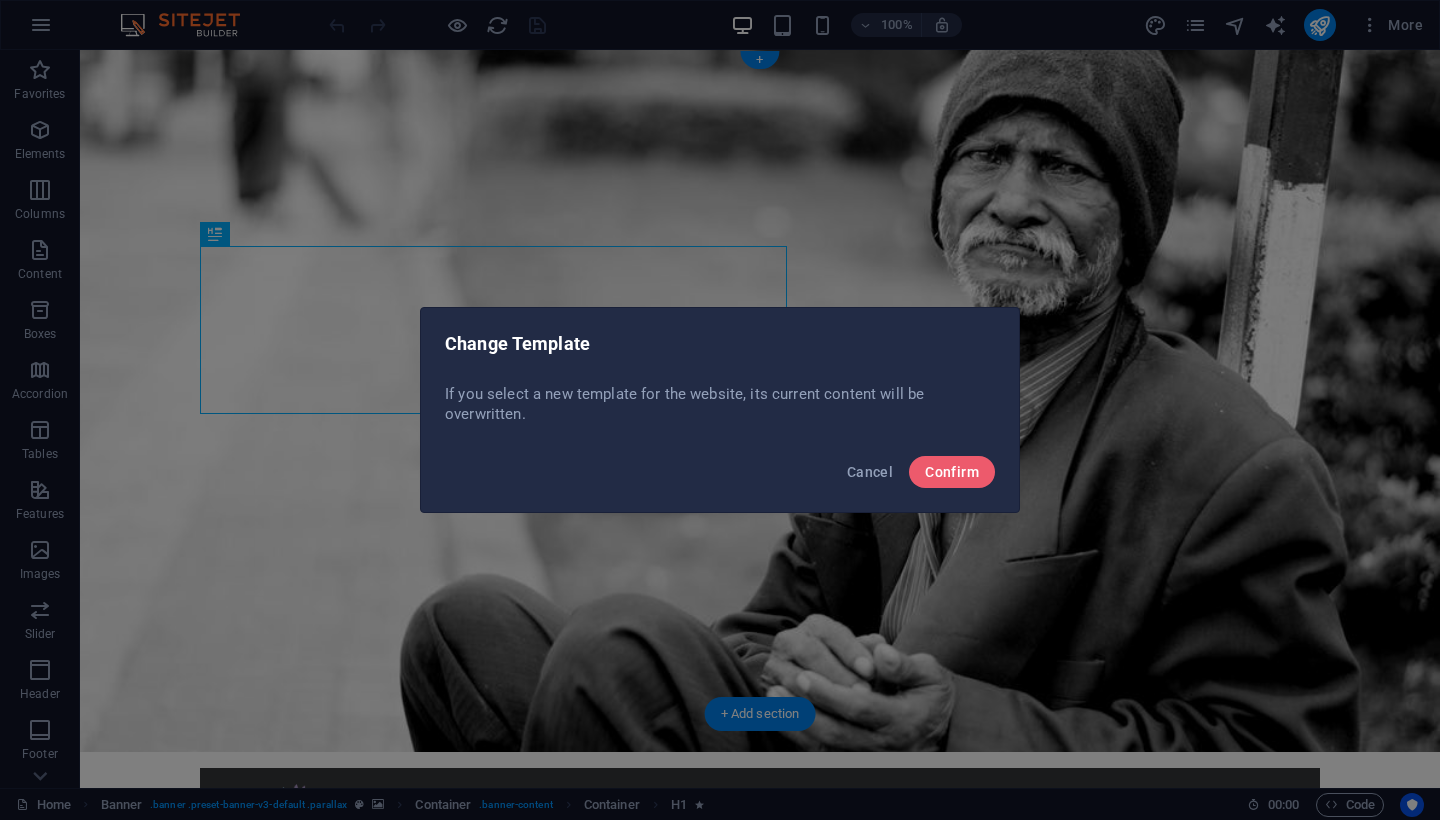 click on "Change Template If you select a new template for the website, its current content will be overwritten. Cancel Confirm" at bounding box center (720, 410) 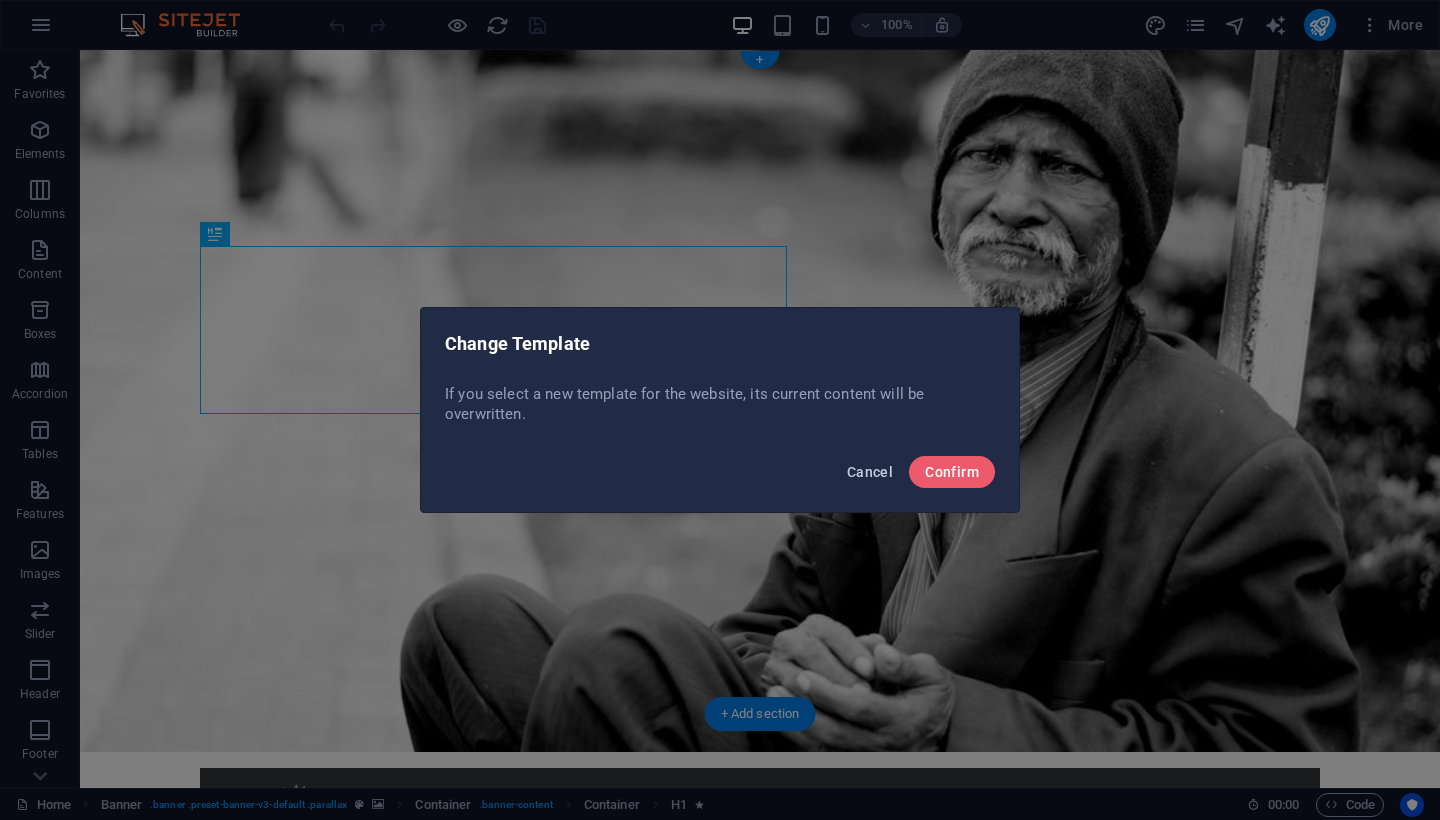 click on "Cancel" at bounding box center (870, 472) 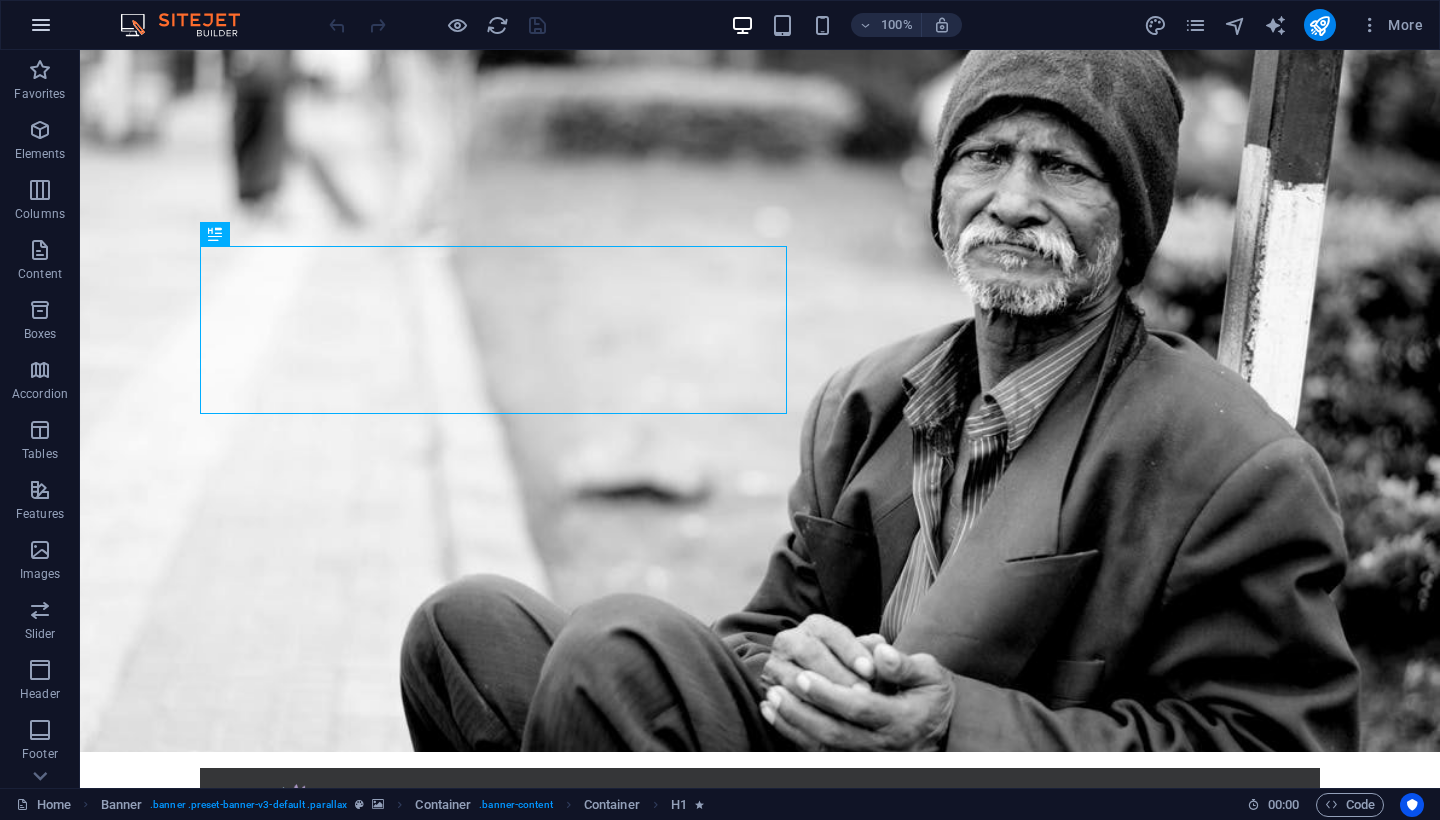 click at bounding box center [41, 25] 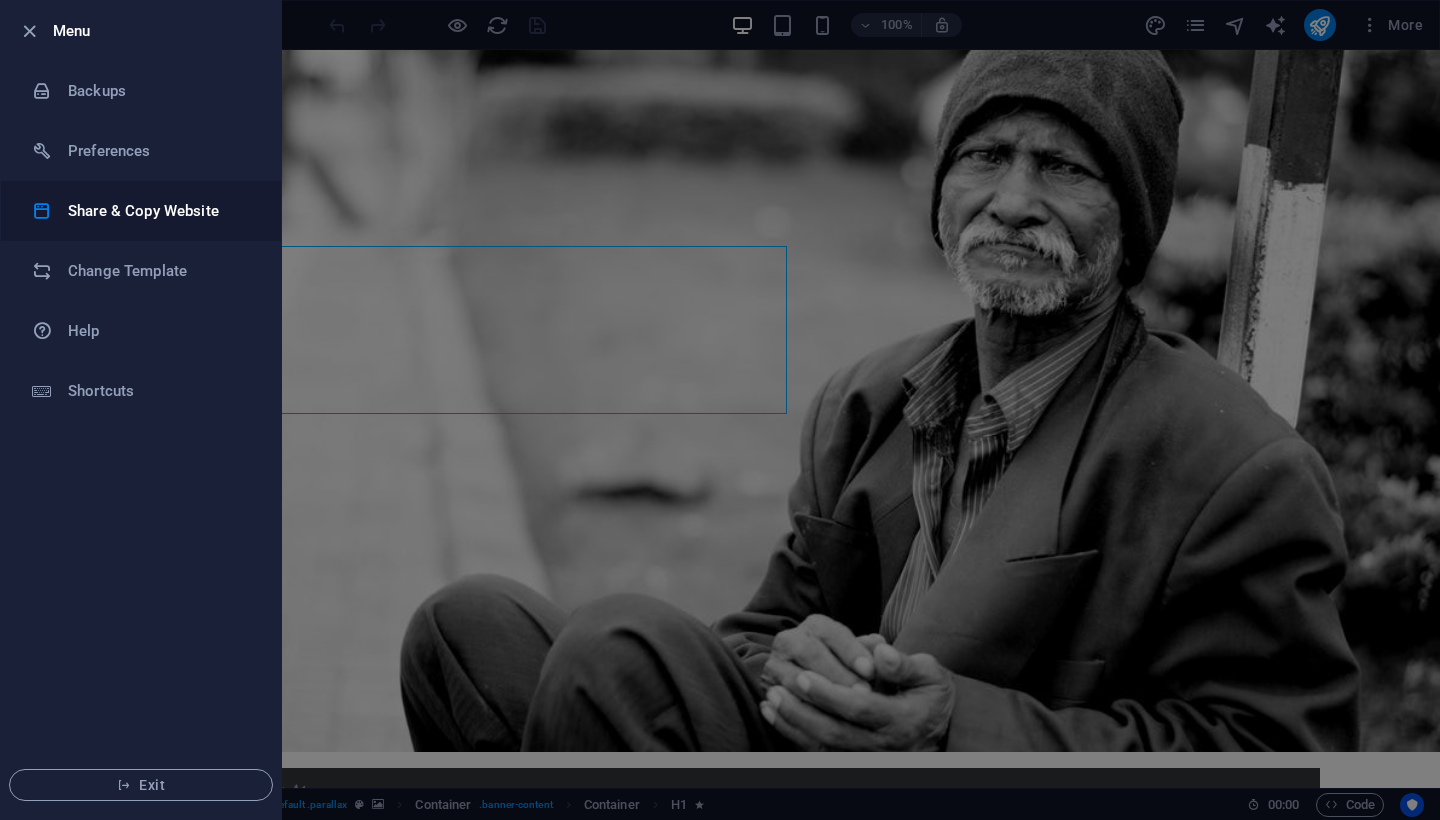 click on "Share & Copy Website" at bounding box center (160, 211) 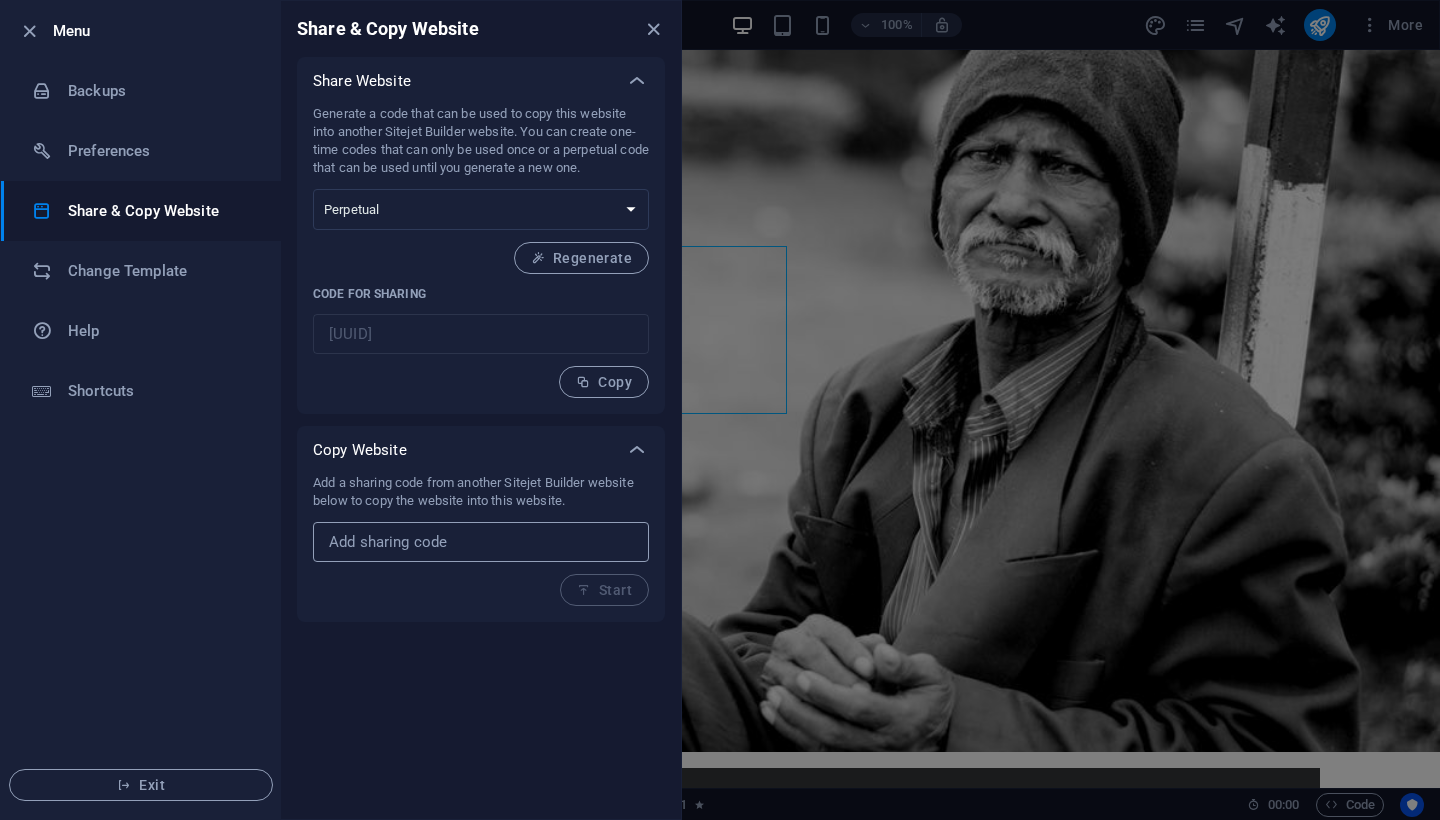 click at bounding box center [481, 542] 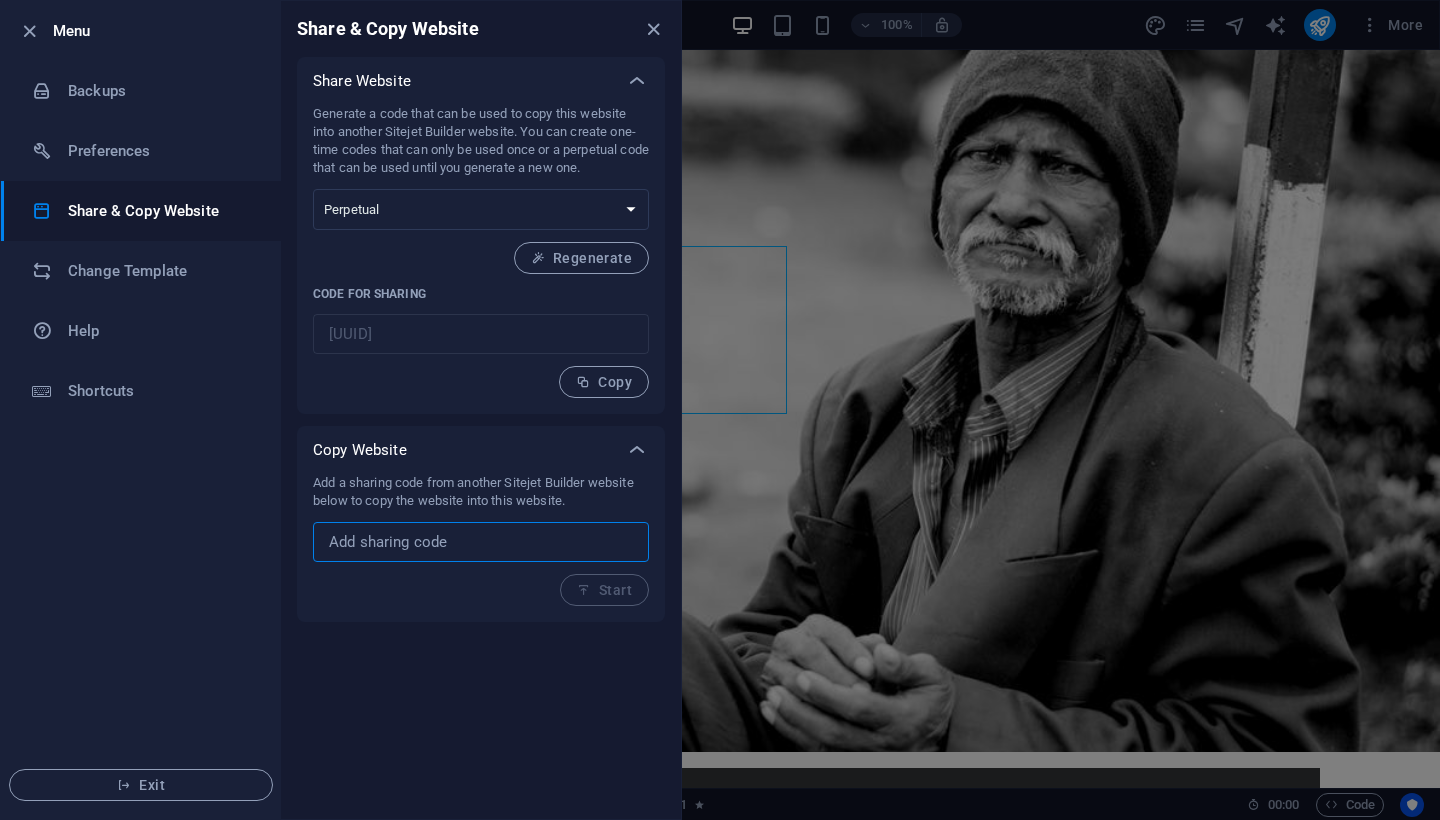paste on "[URL]" 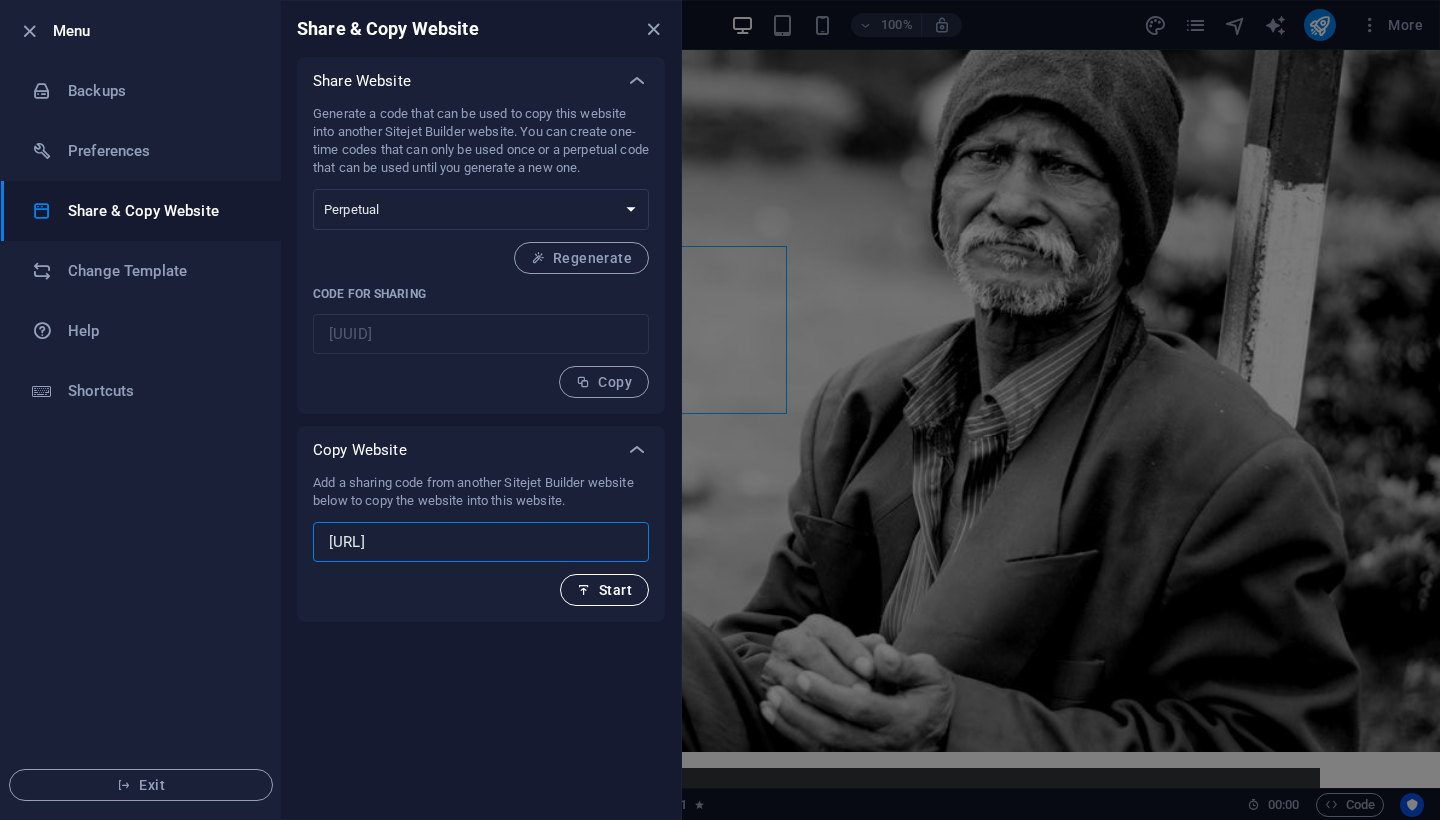 type on "[URL]" 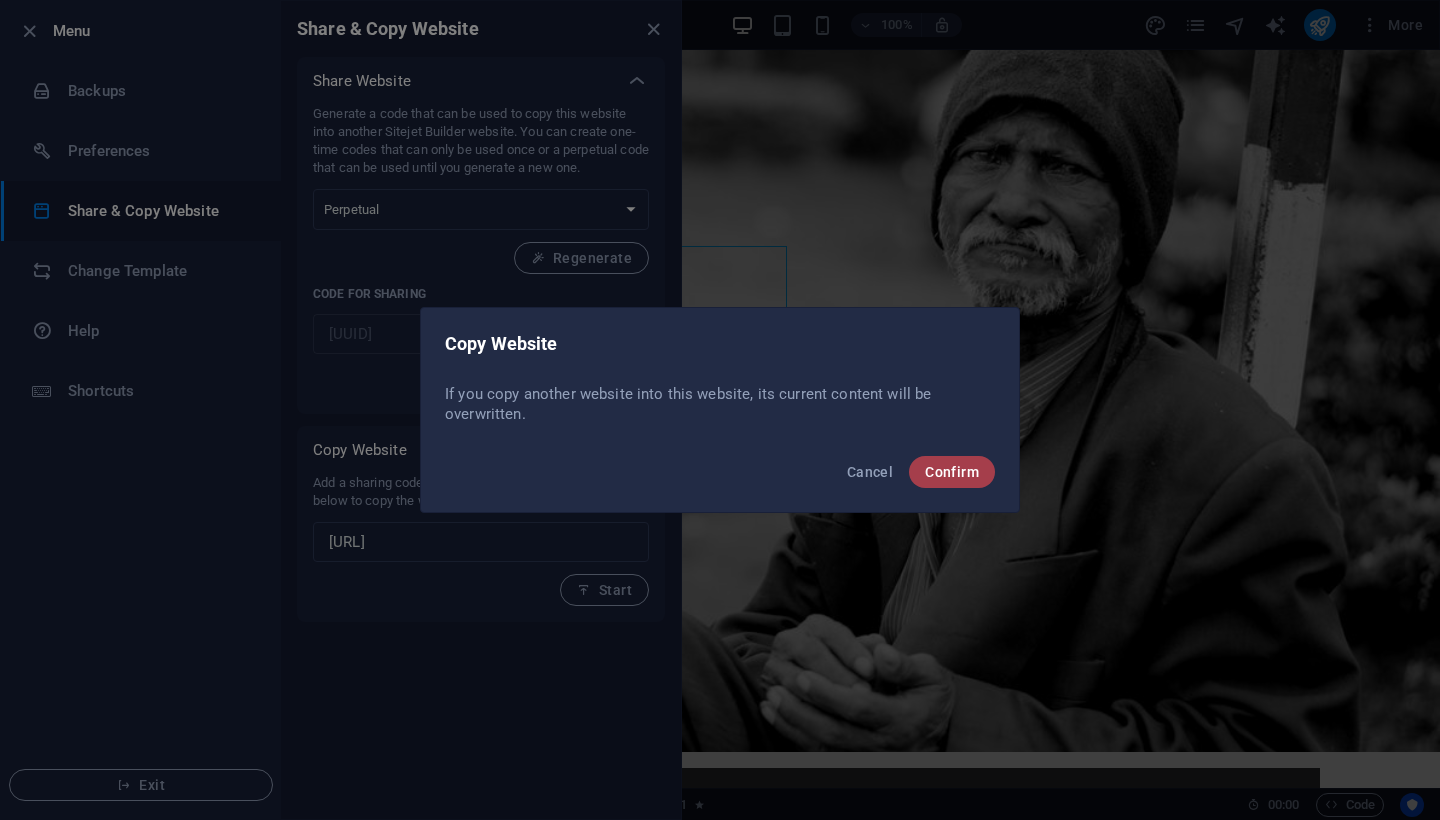 click on "Confirm" at bounding box center [952, 472] 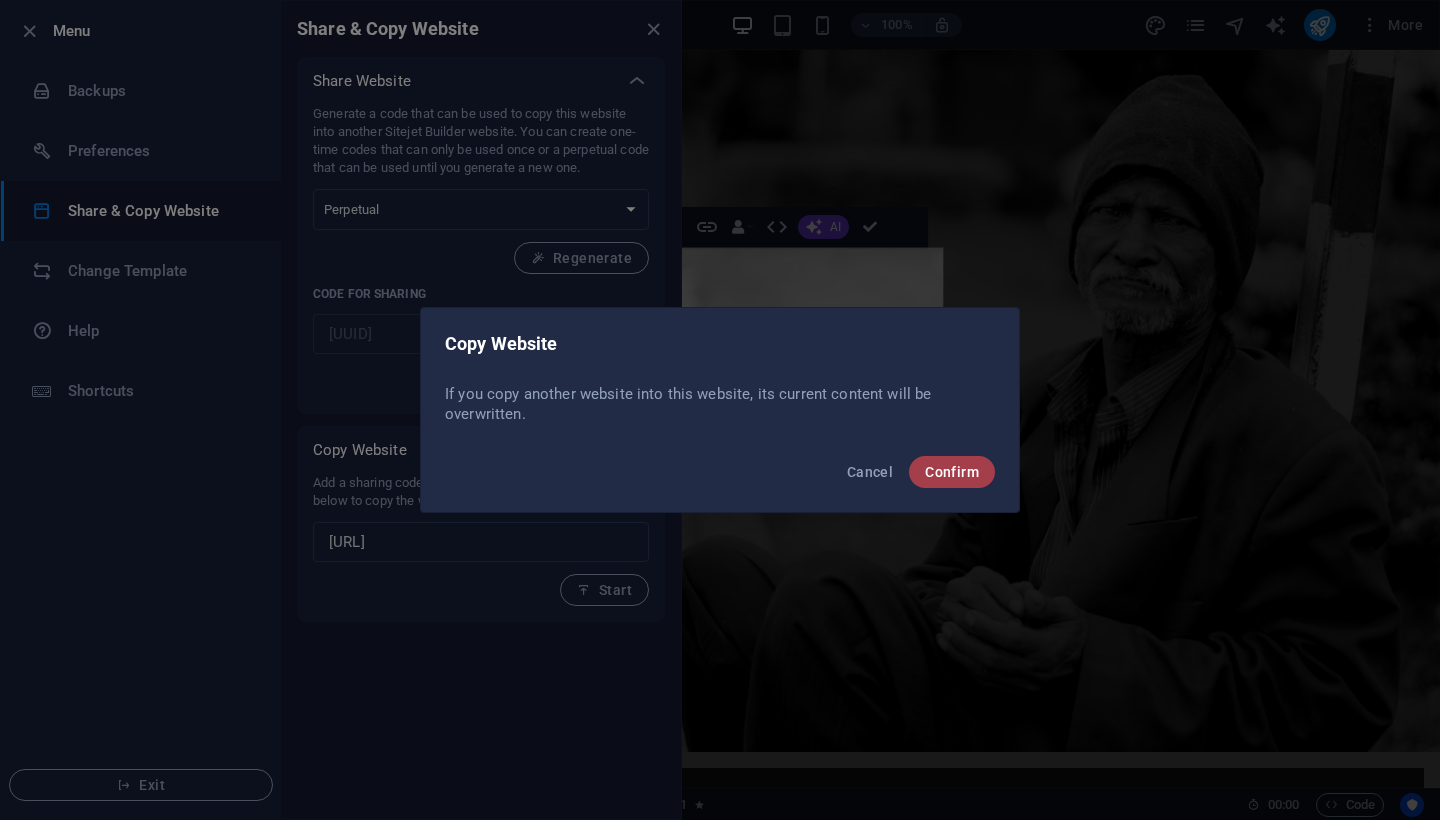 click on "Confirm" at bounding box center (952, 472) 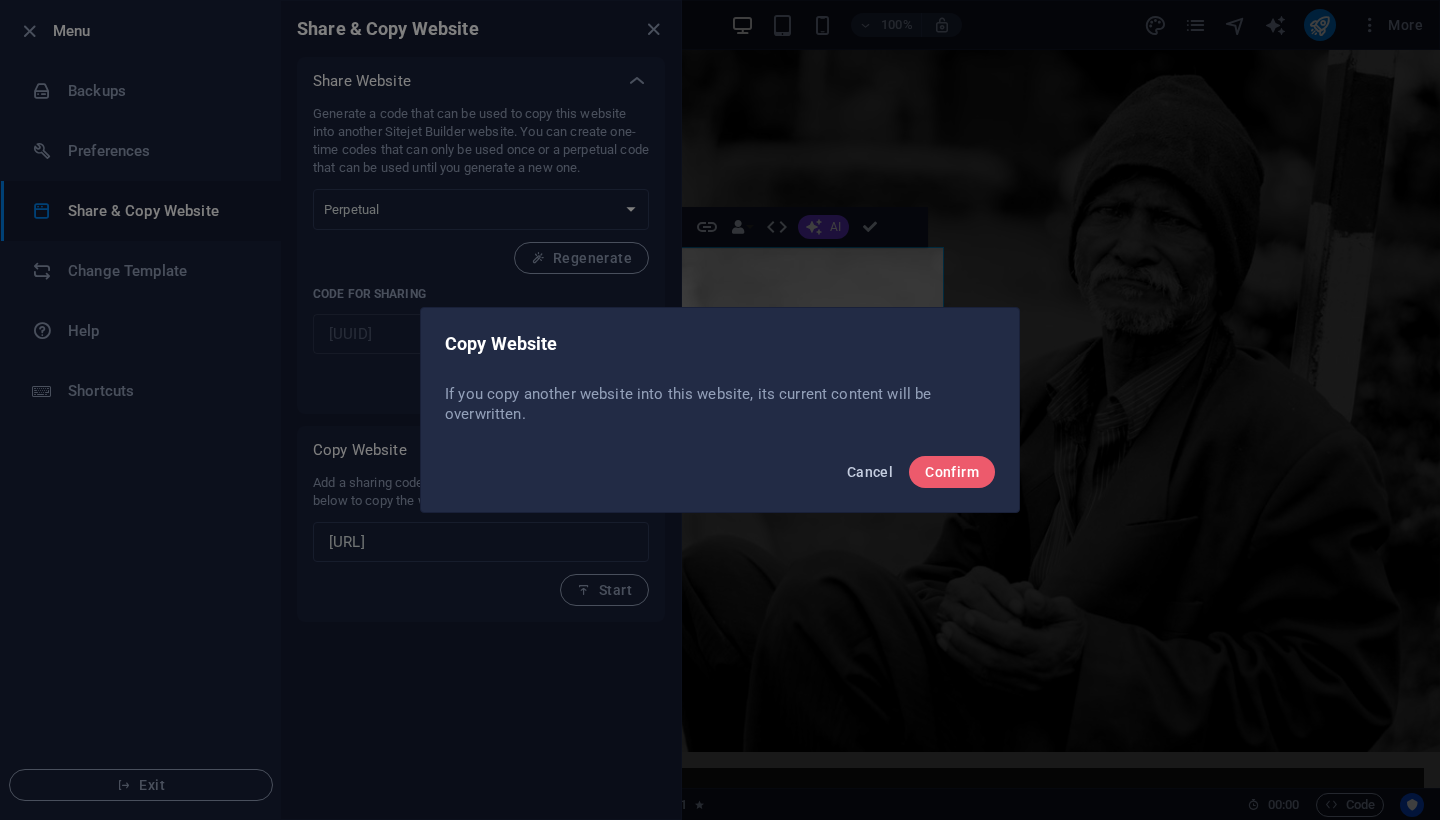 click on "Cancel" at bounding box center (870, 472) 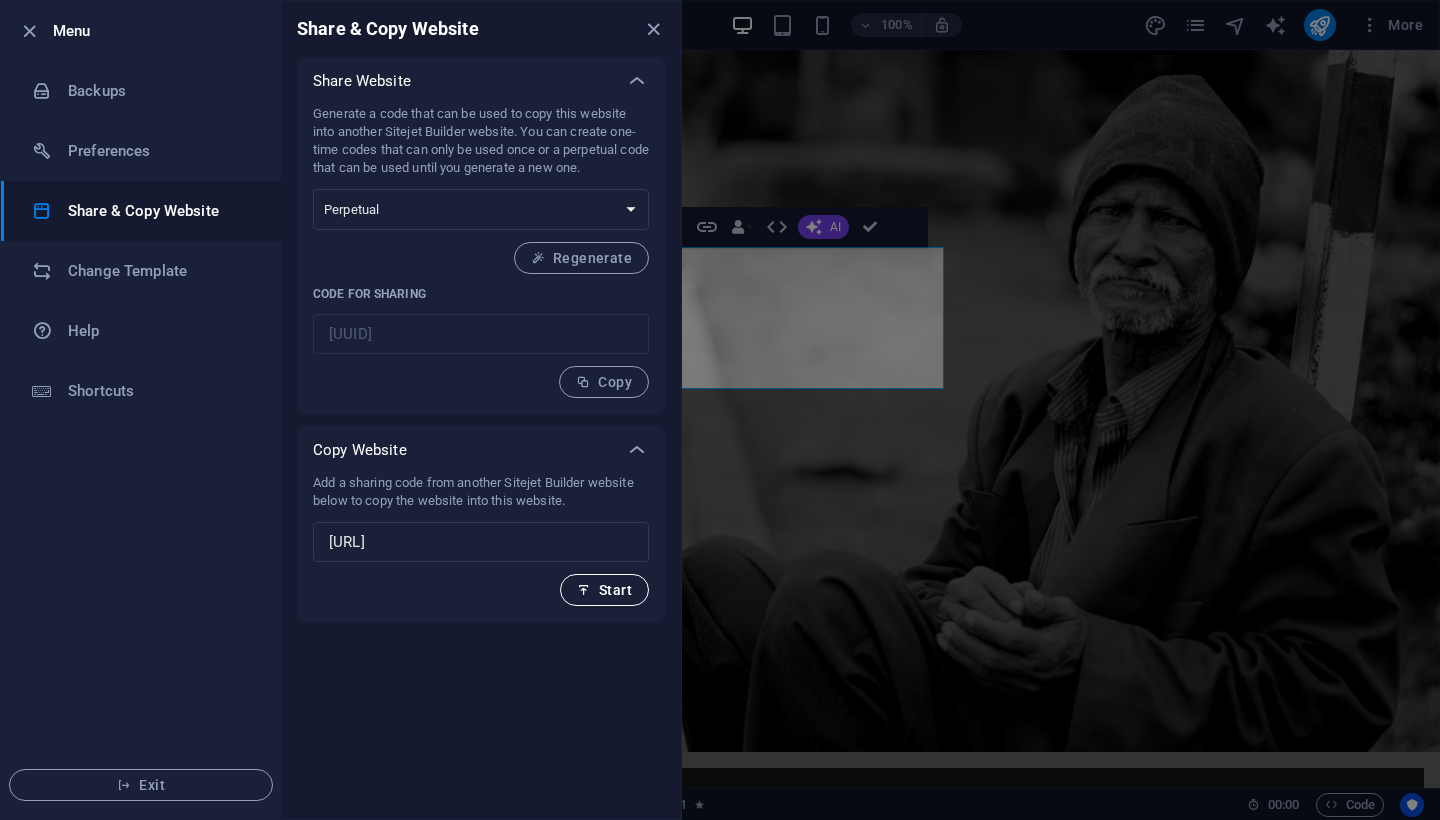 click on "Start" at bounding box center (604, 590) 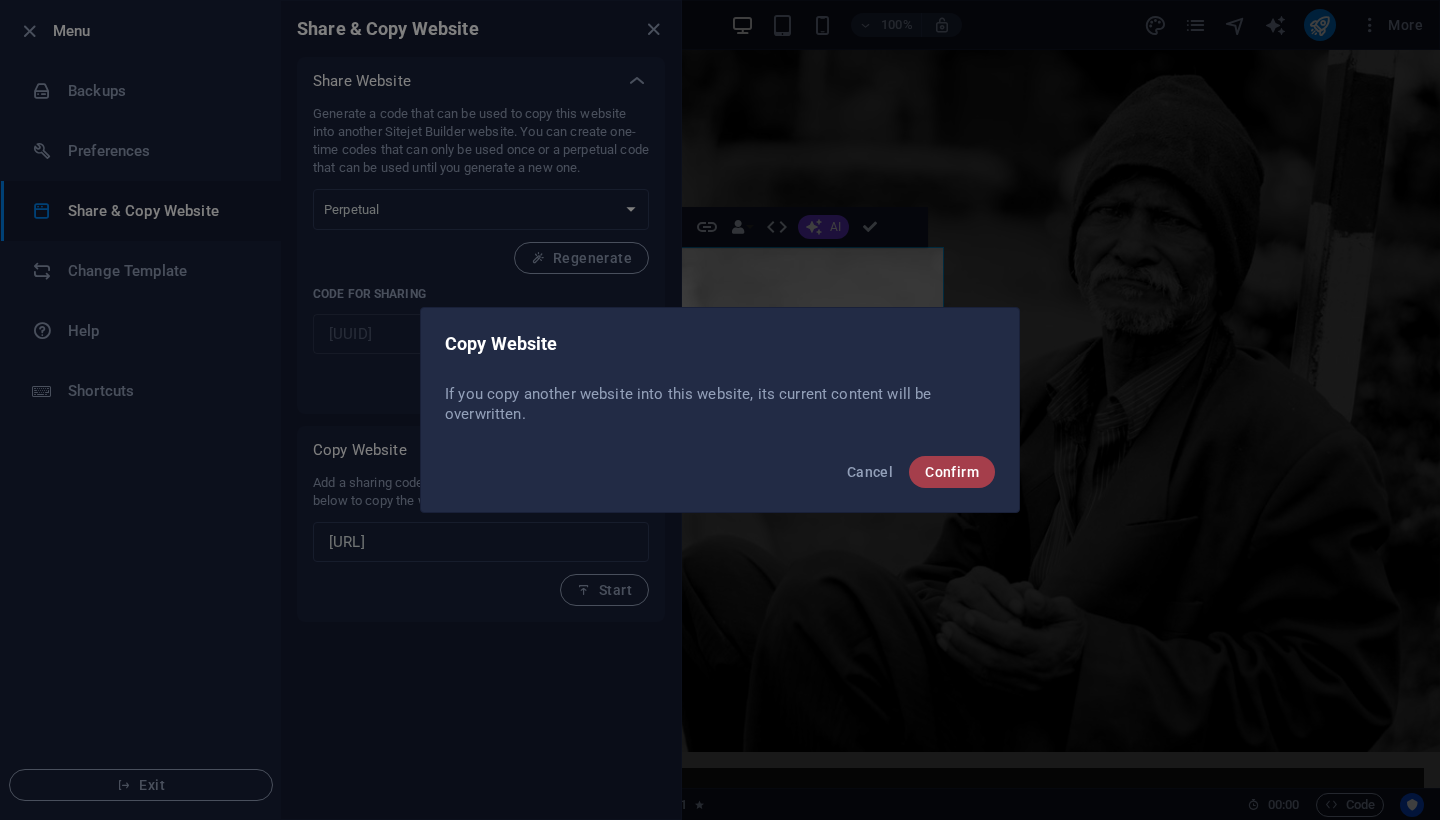 click on "Confirm" at bounding box center (952, 472) 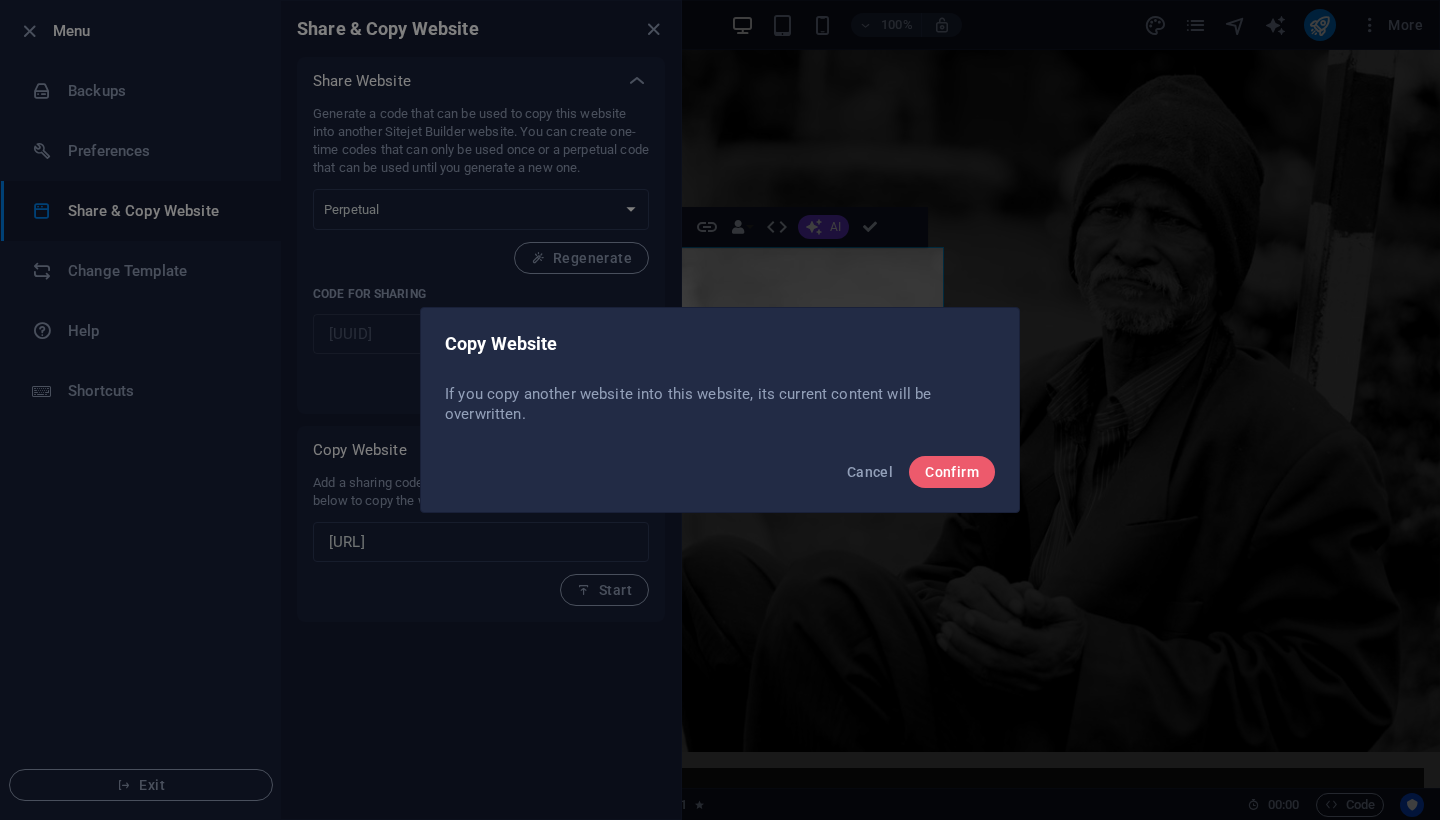 click on "Cancel Confirm" at bounding box center (720, 478) 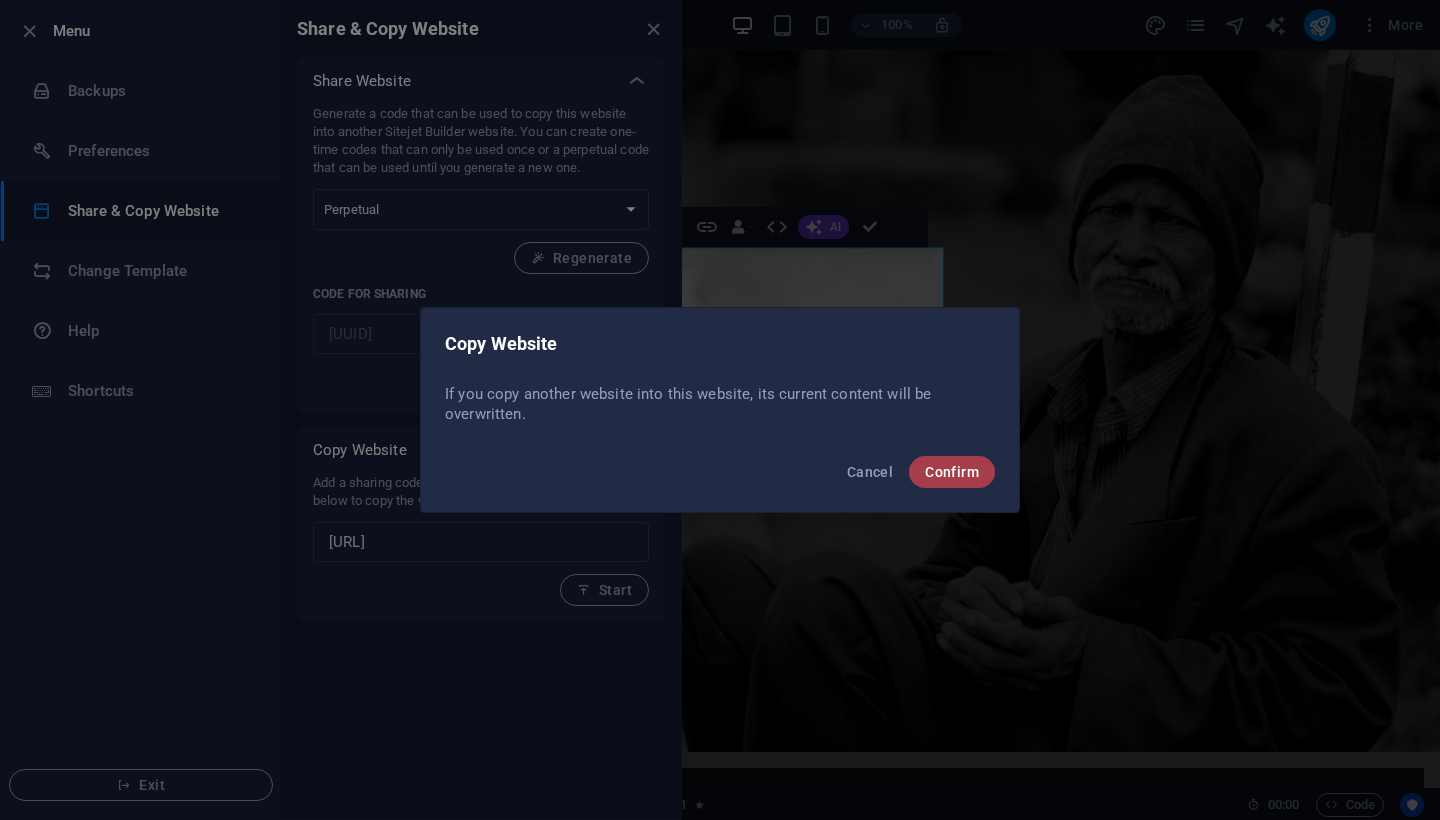 click on "Confirm" at bounding box center (952, 472) 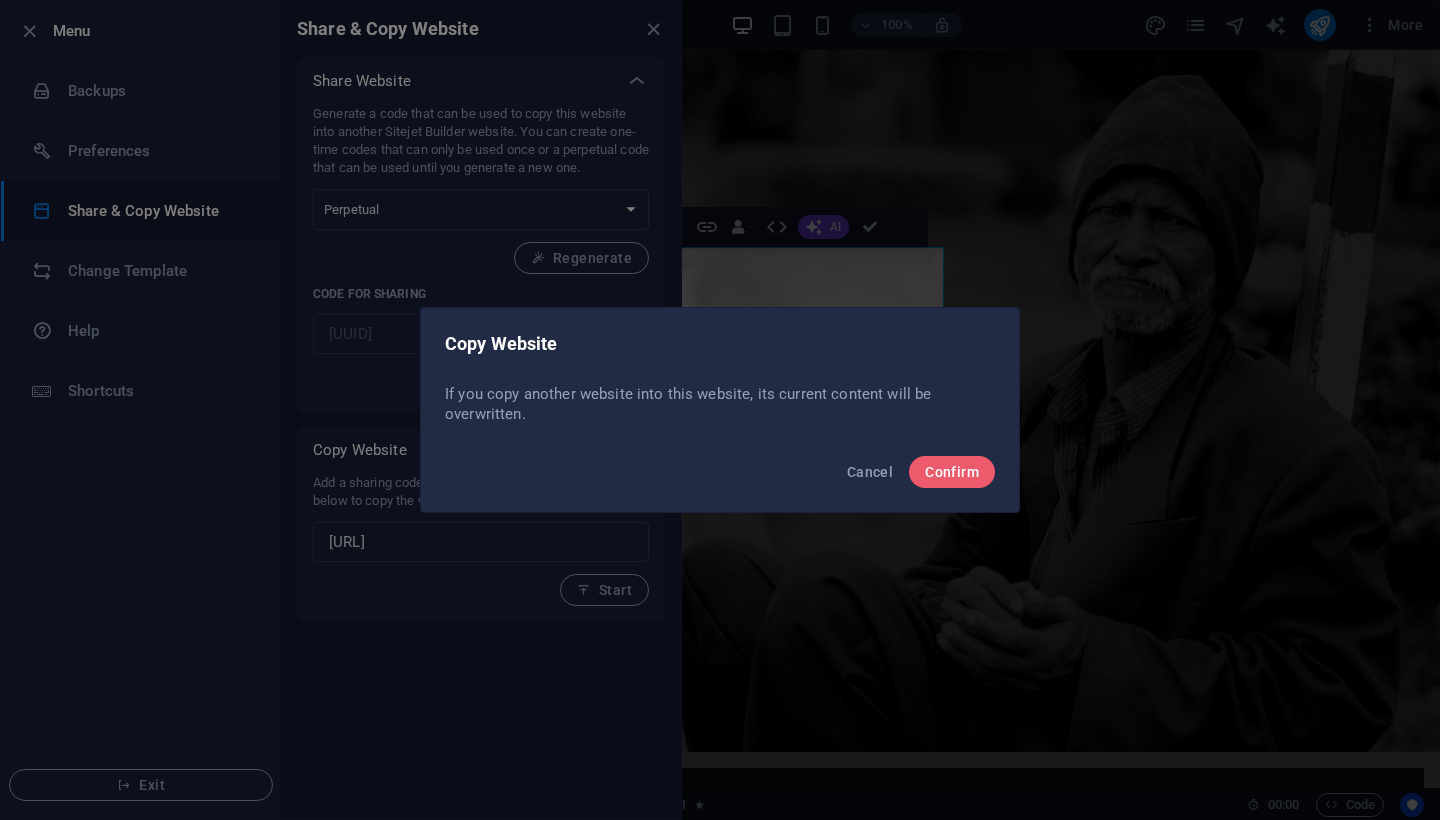 click on "Copy Website If you copy another website into this website, its current content will be overwritten. Cancel Confirm" at bounding box center [720, 410] 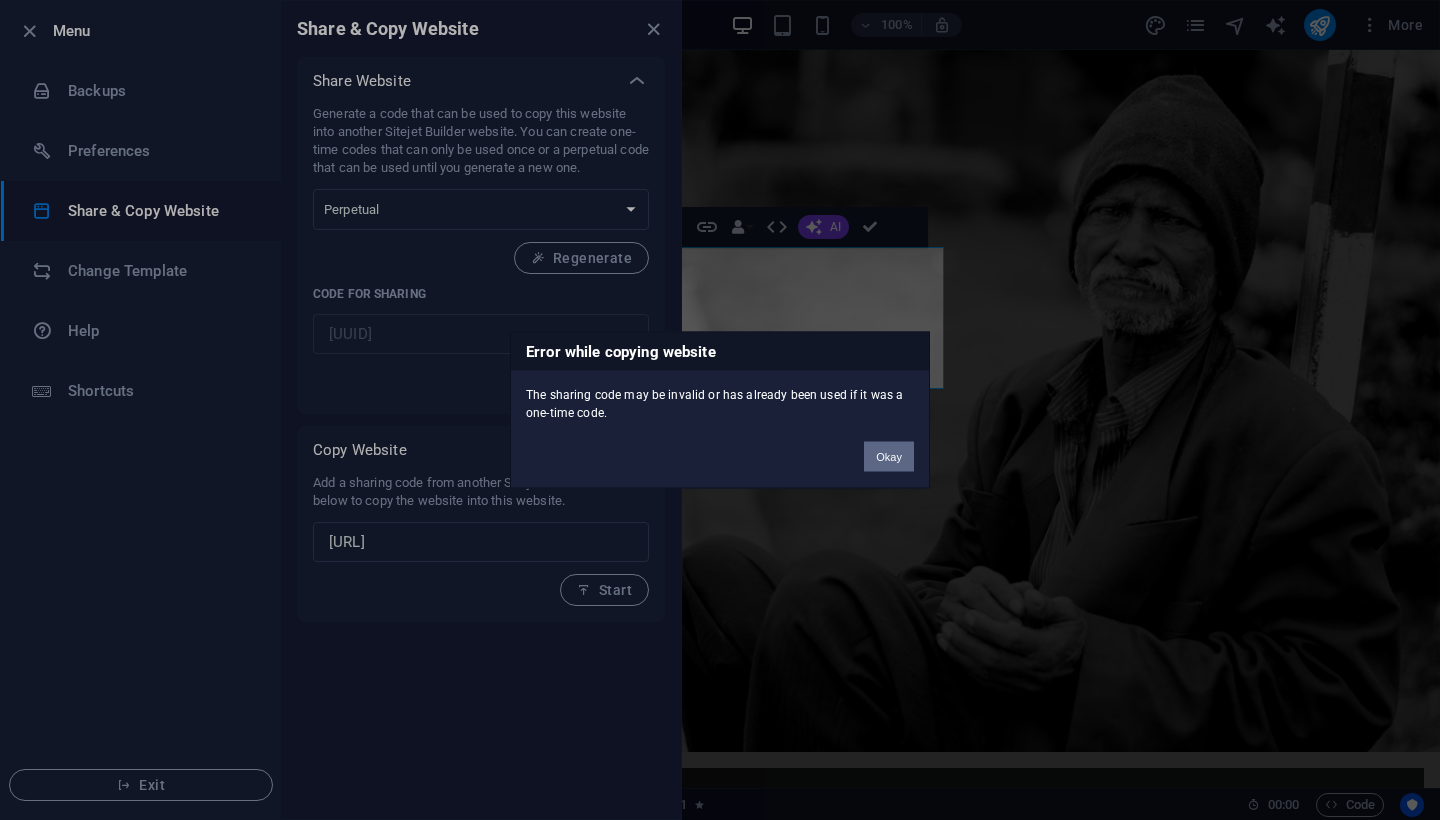 click on "Okay" at bounding box center [889, 457] 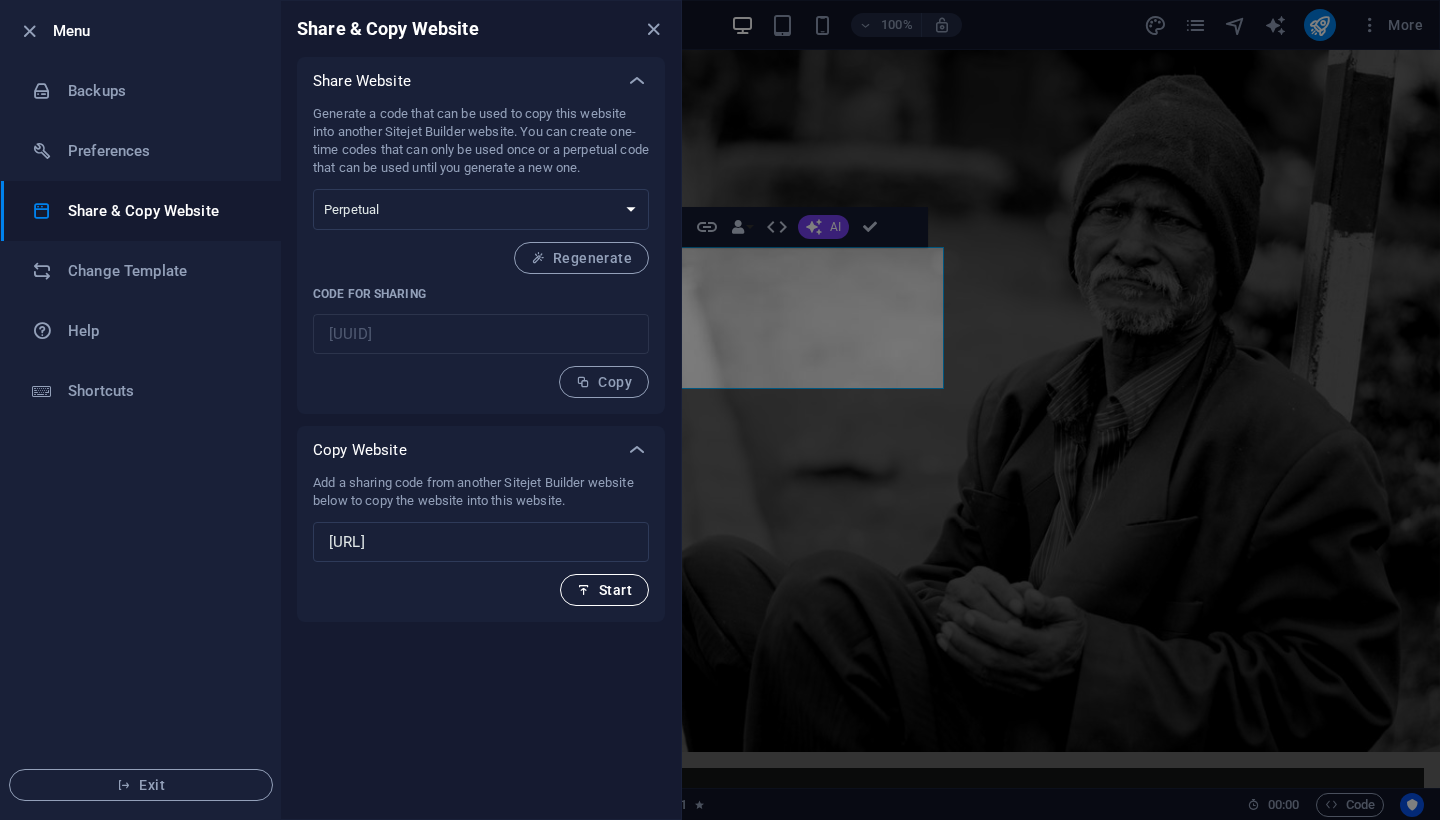 click on "Start" at bounding box center (604, 590) 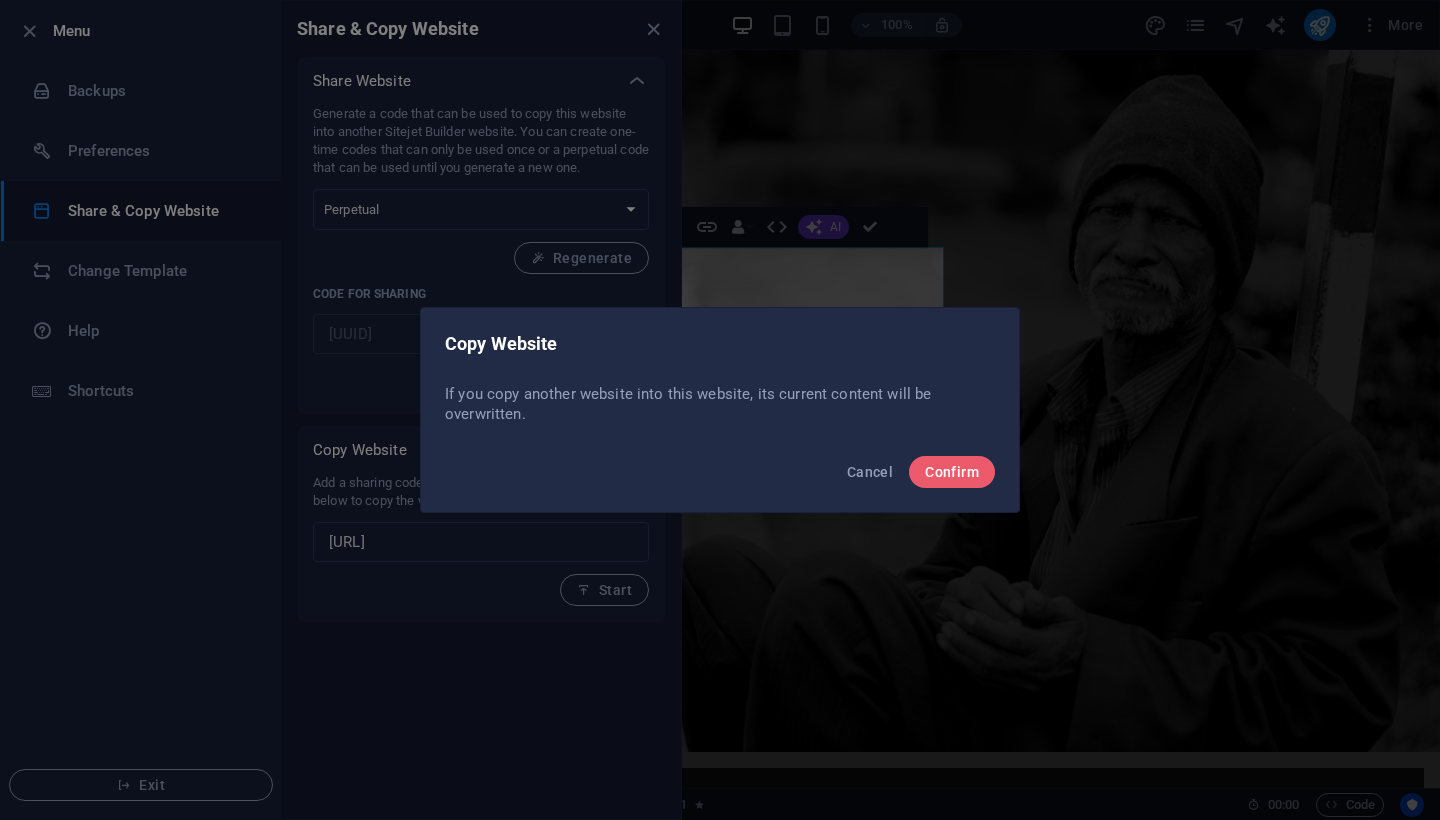 click on "Cancel Confirm" at bounding box center [720, 478] 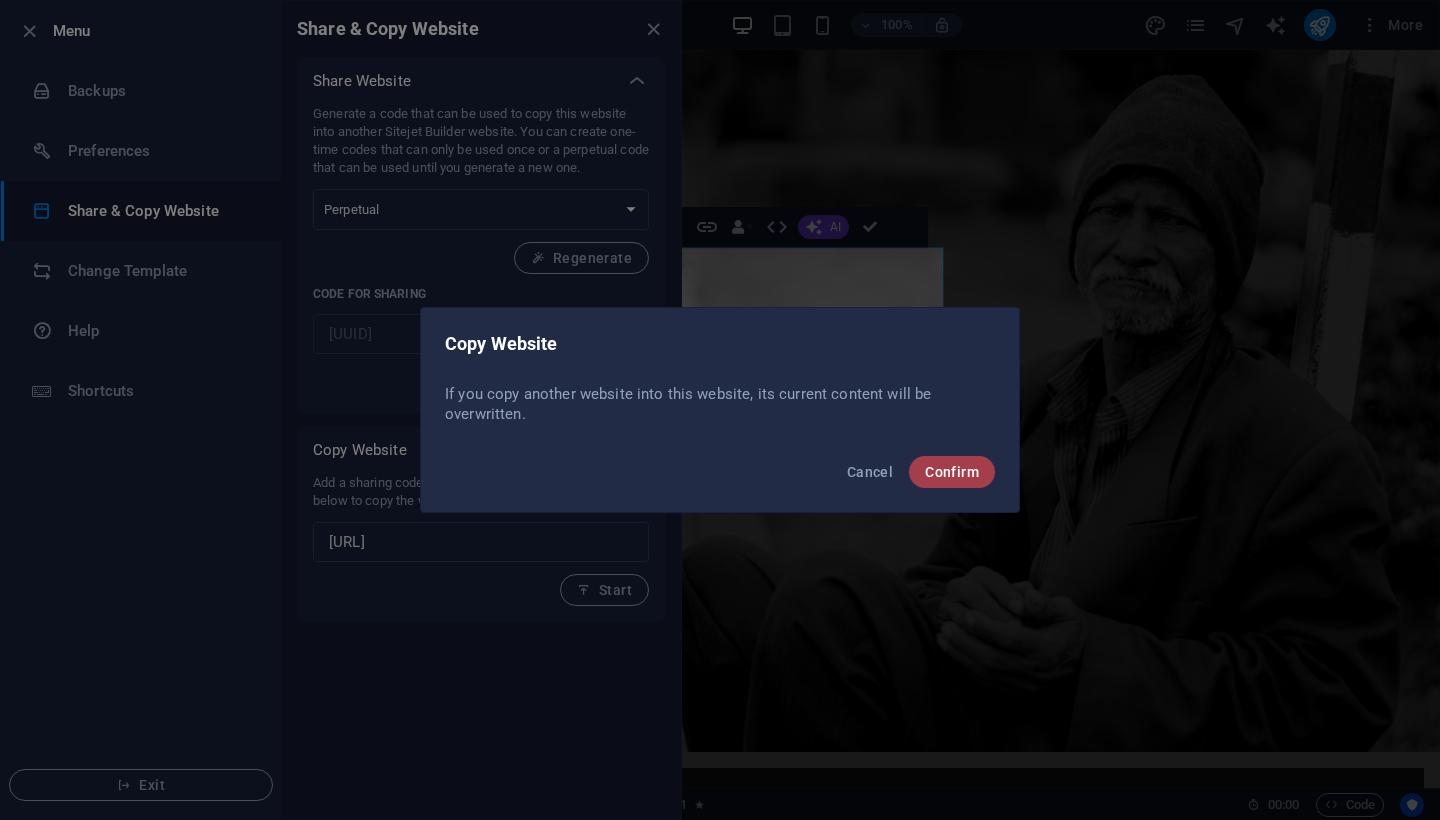 click on "Confirm" at bounding box center [952, 472] 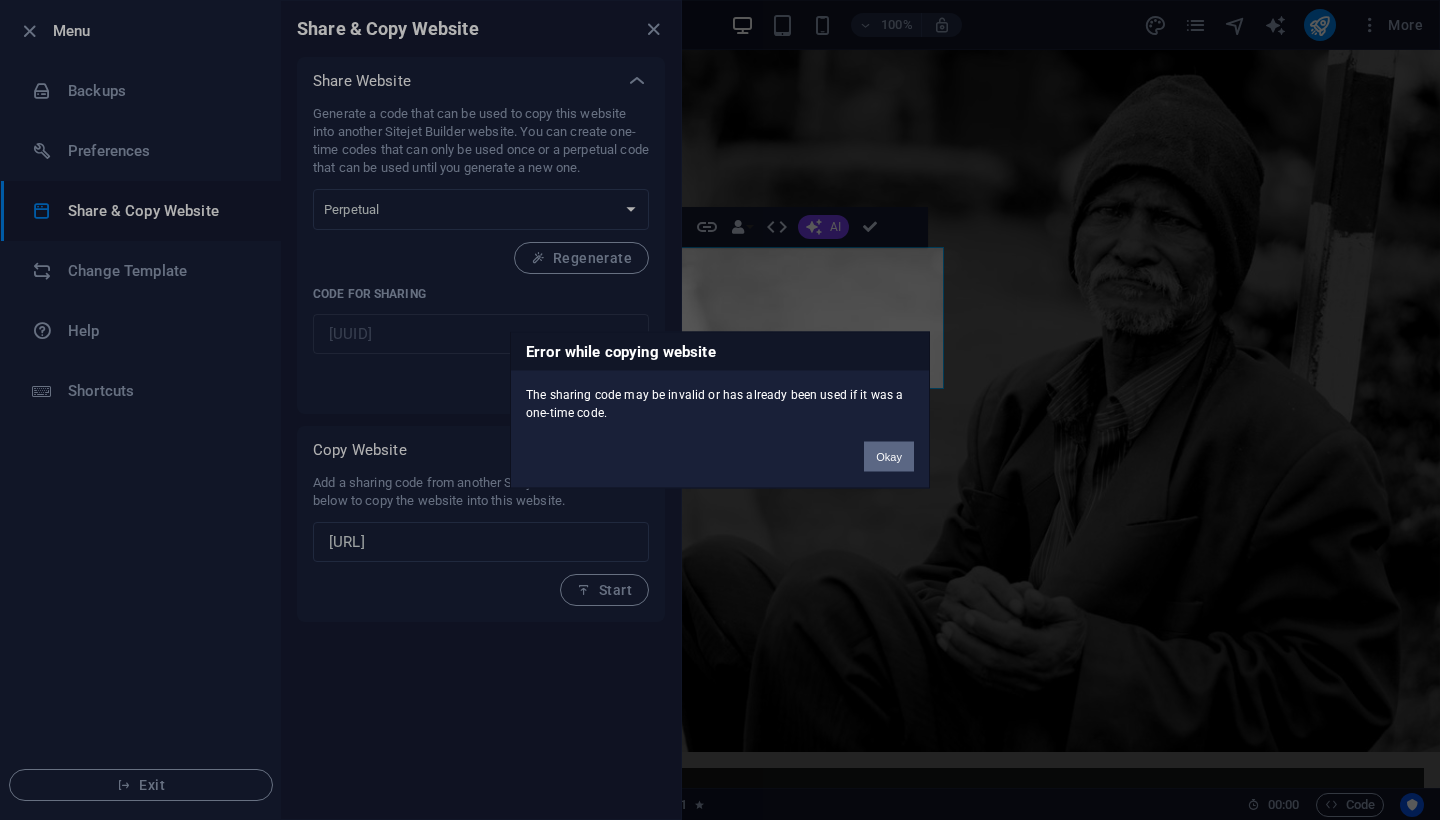 click on "Okay" at bounding box center [889, 457] 